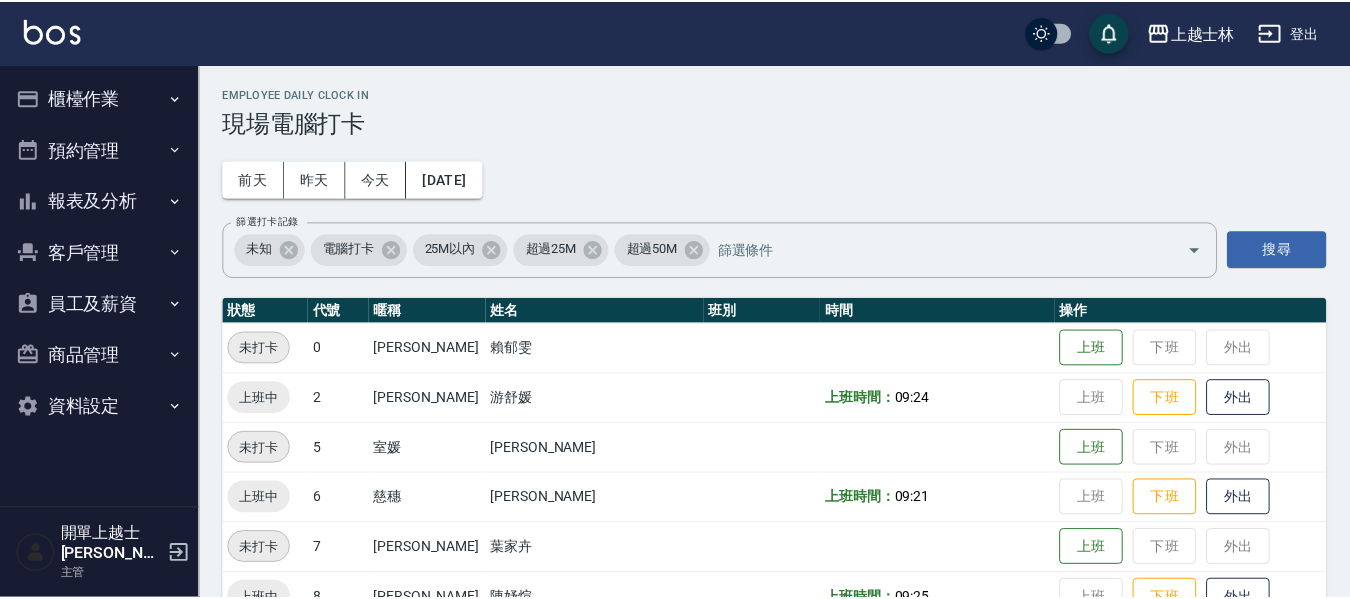 scroll, scrollTop: 0, scrollLeft: 0, axis: both 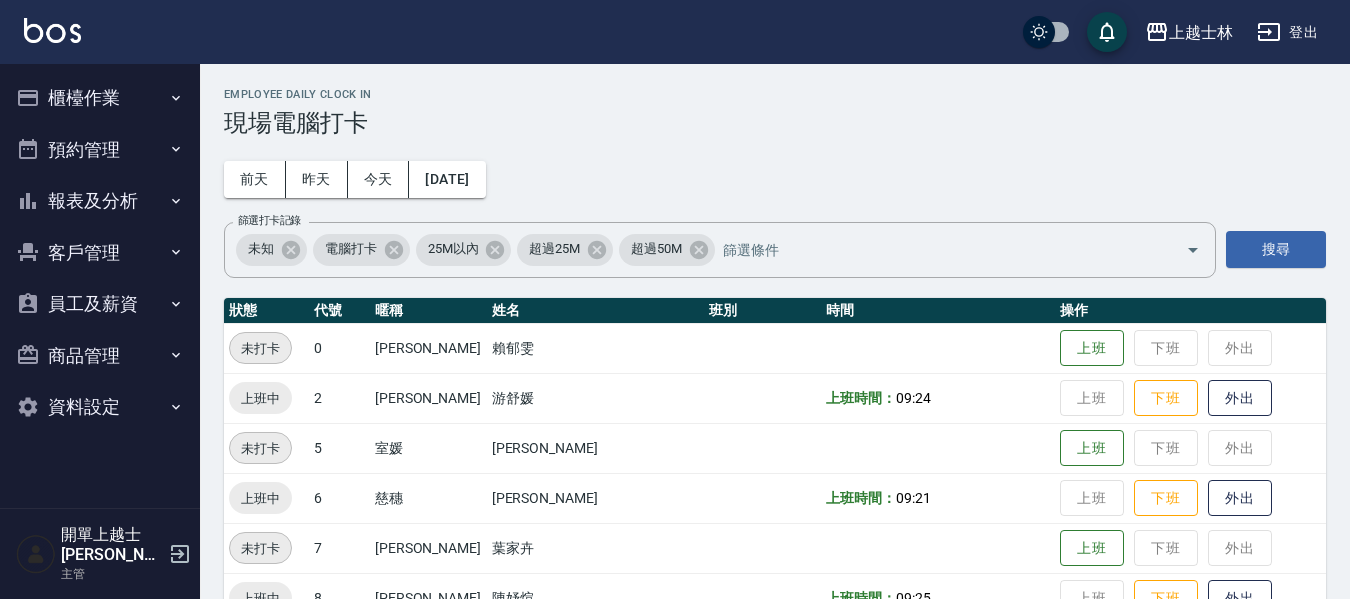click on "櫃檯作業" at bounding box center (100, 98) 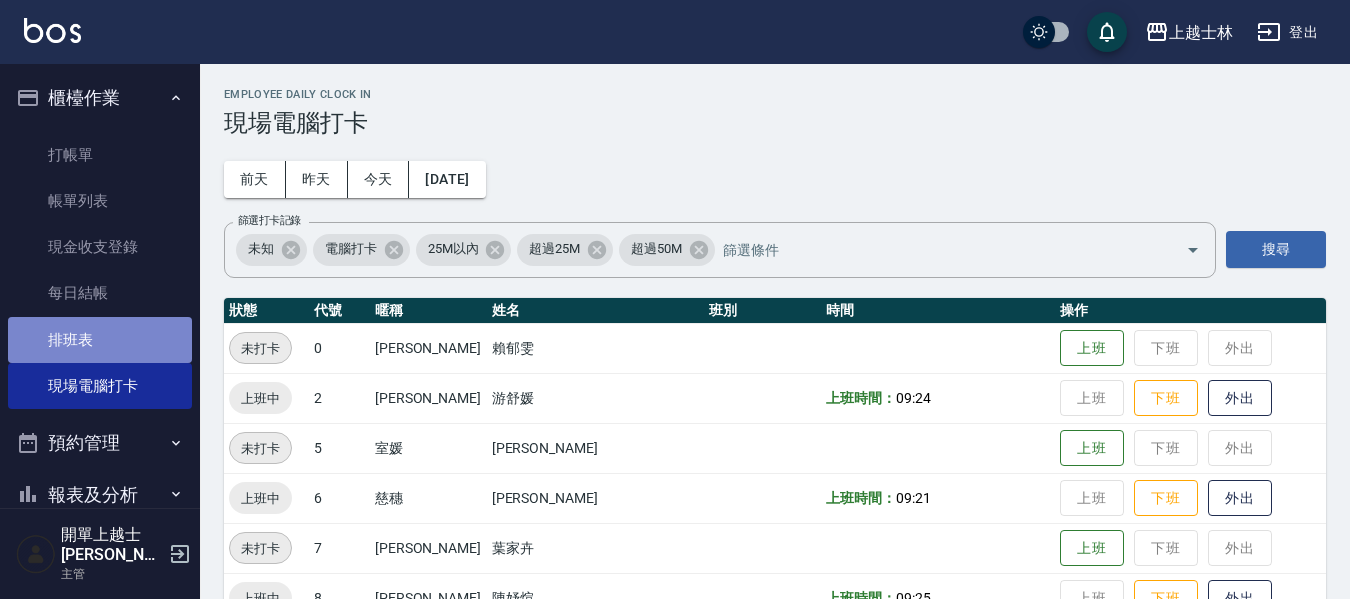 click on "排班表" at bounding box center [100, 340] 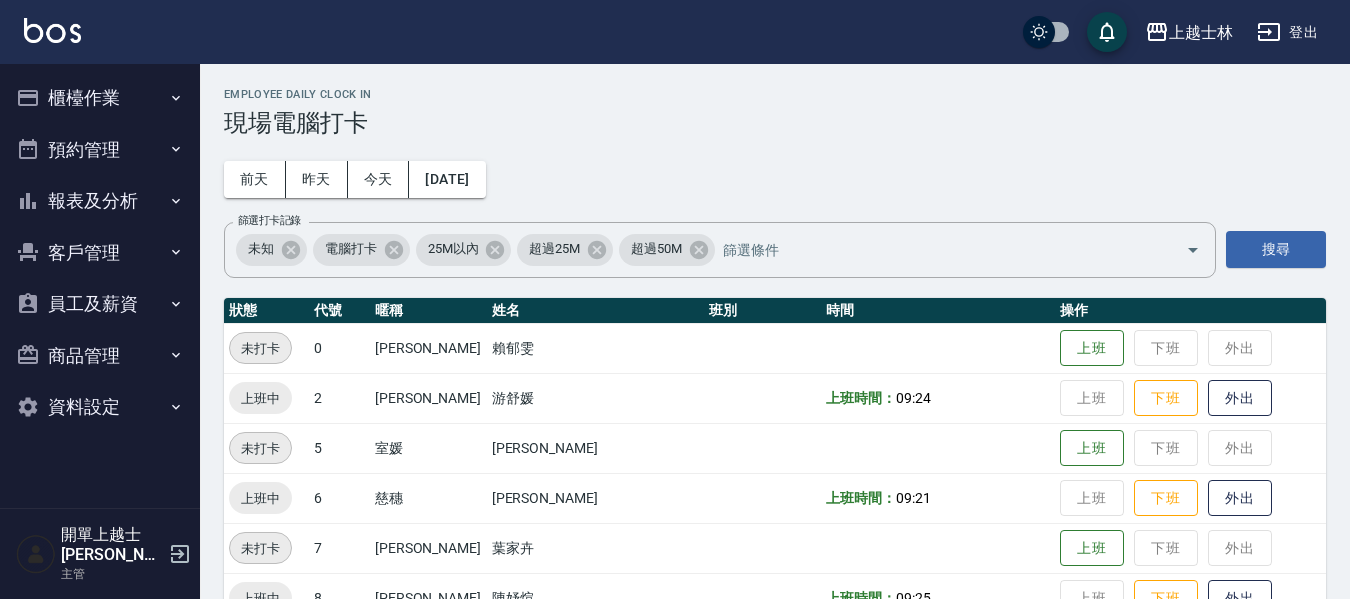scroll, scrollTop: 0, scrollLeft: 0, axis: both 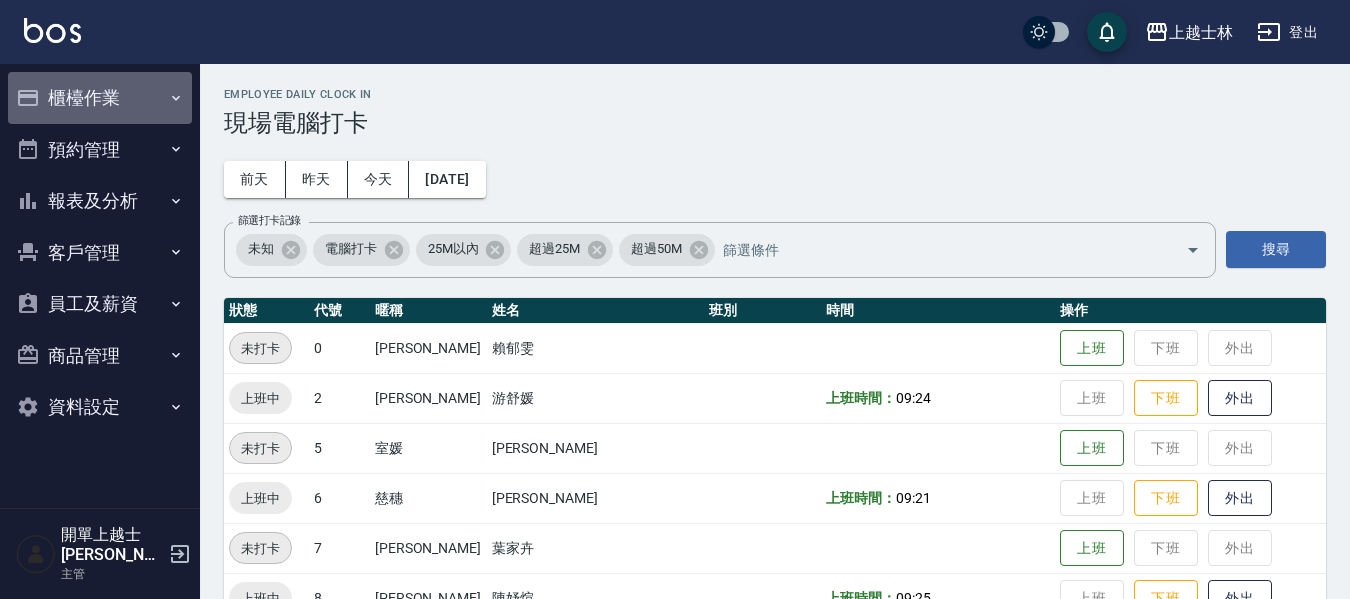 click on "櫃檯作業" at bounding box center [100, 98] 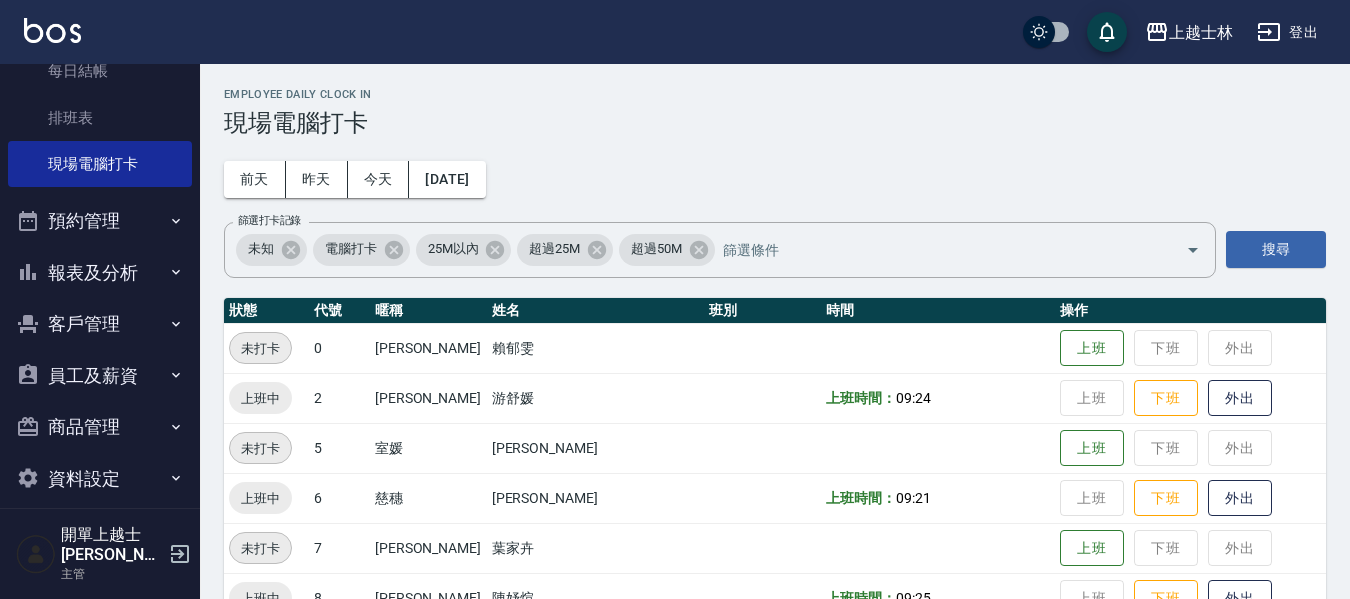scroll, scrollTop: 224, scrollLeft: 0, axis: vertical 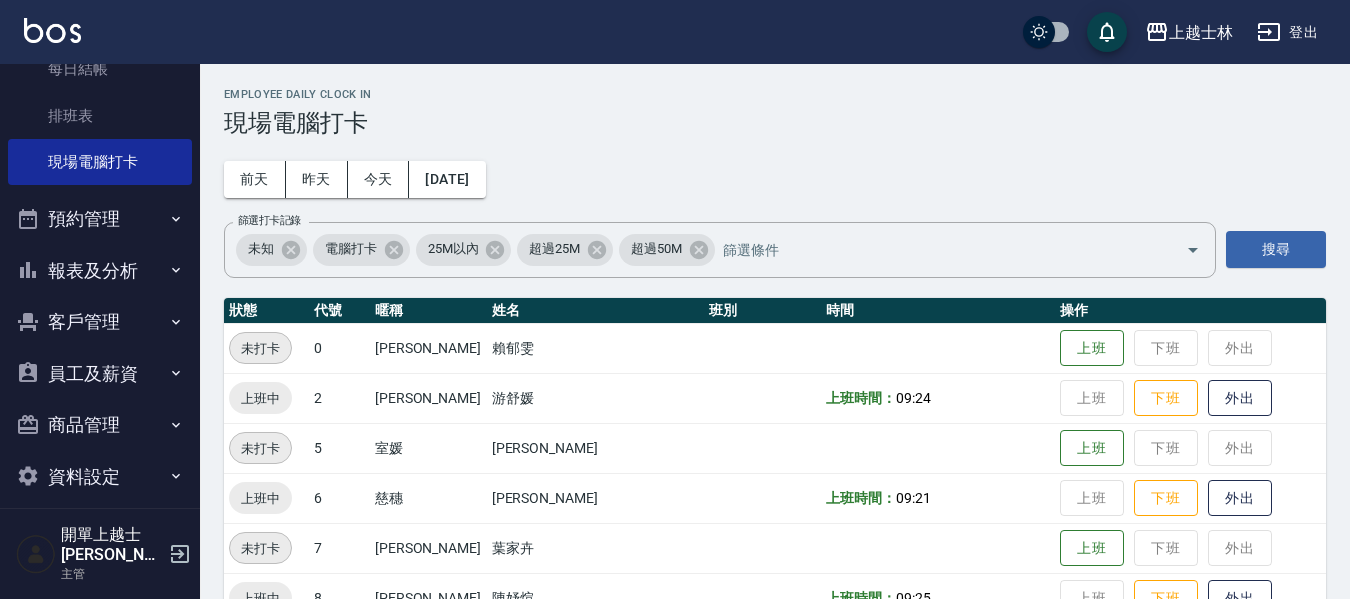 click on "商品管理" at bounding box center (100, 425) 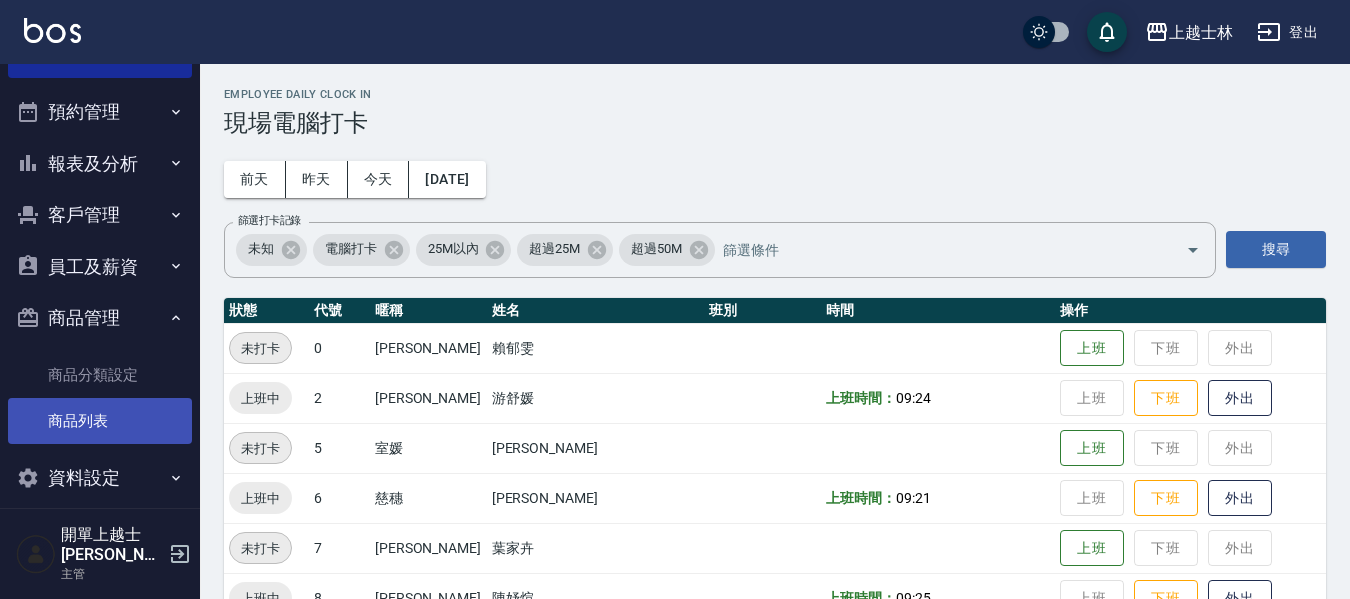 scroll, scrollTop: 333, scrollLeft: 0, axis: vertical 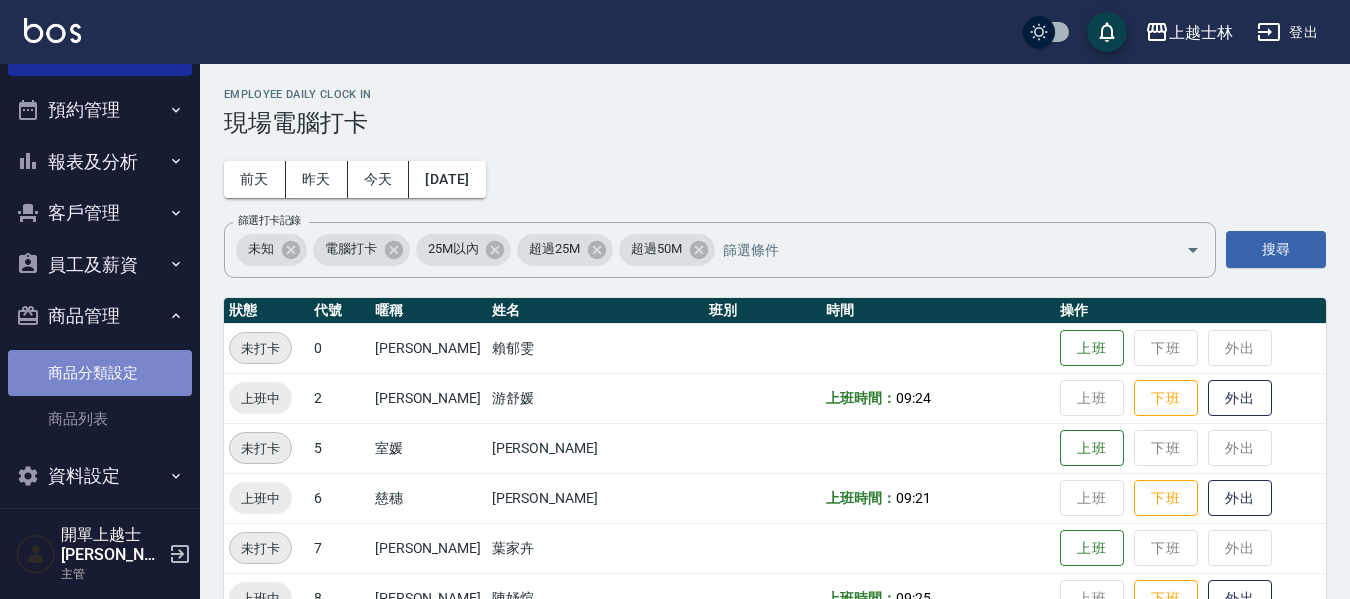 click on "商品分類設定" at bounding box center (100, 373) 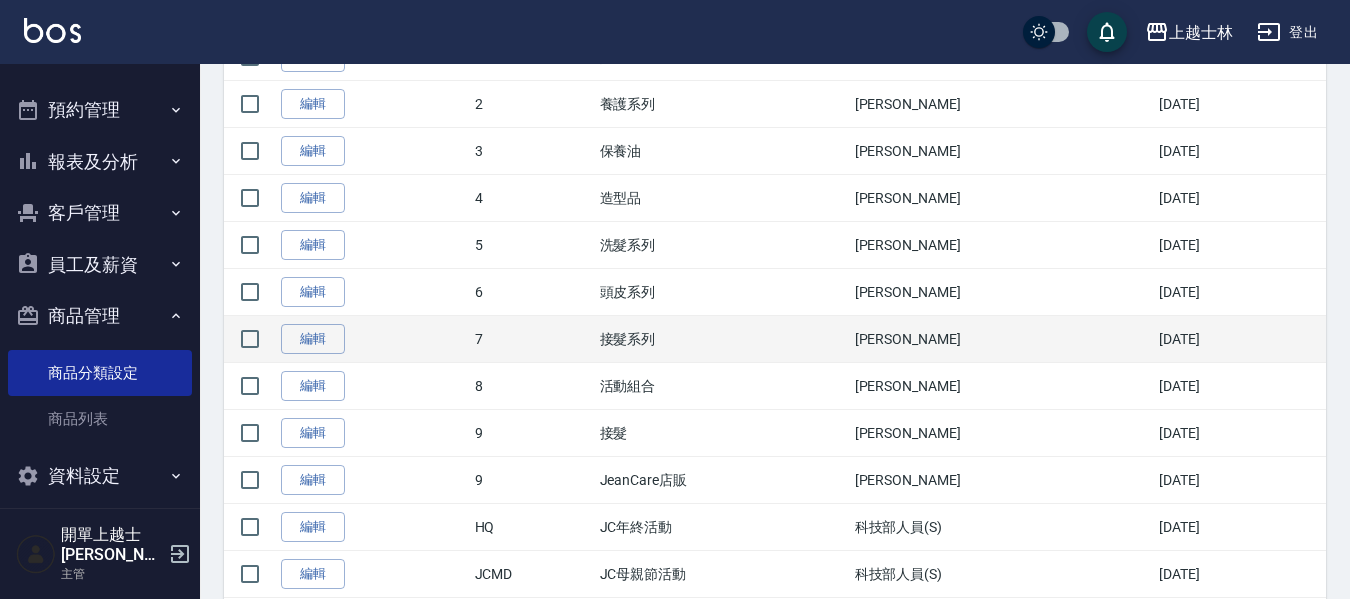 scroll, scrollTop: 310, scrollLeft: 0, axis: vertical 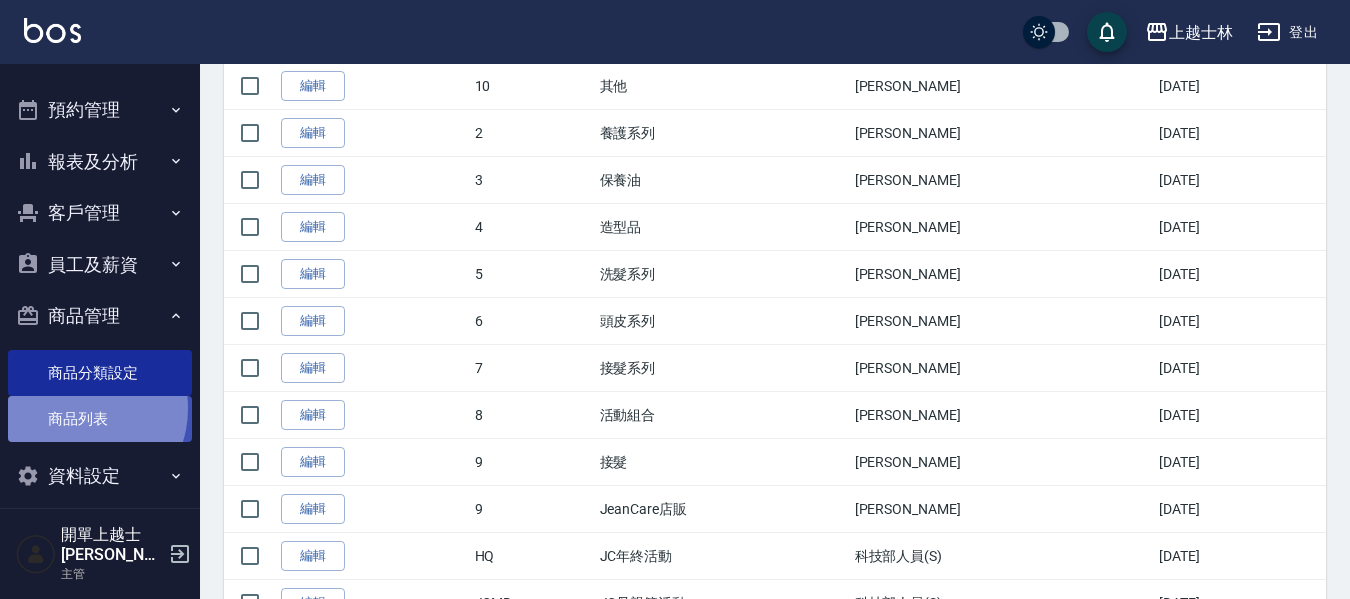 click on "商品列表" at bounding box center [100, 419] 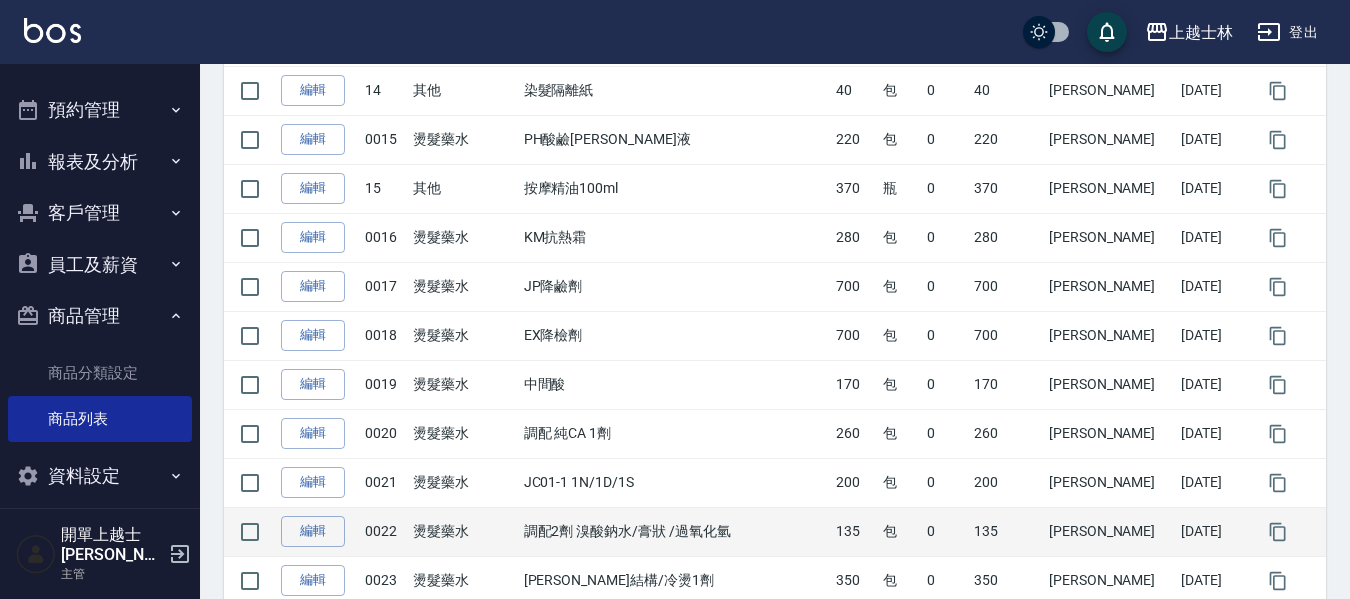 scroll, scrollTop: 1400, scrollLeft: 0, axis: vertical 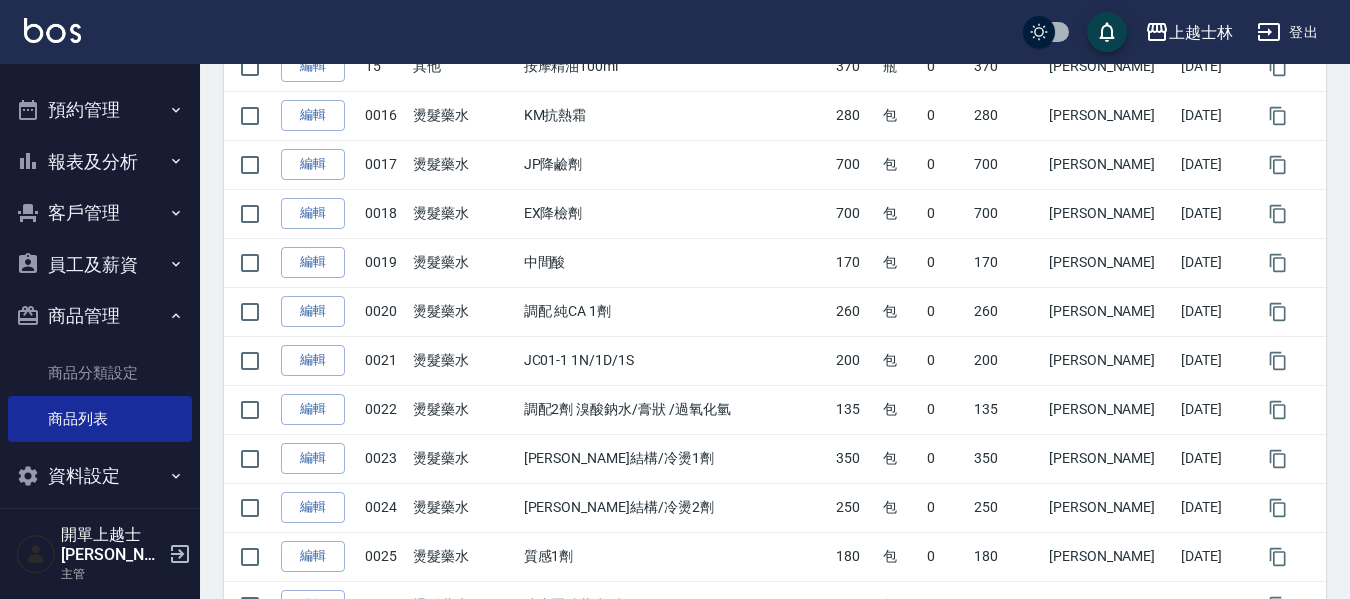 click on "資料設定" at bounding box center (100, 476) 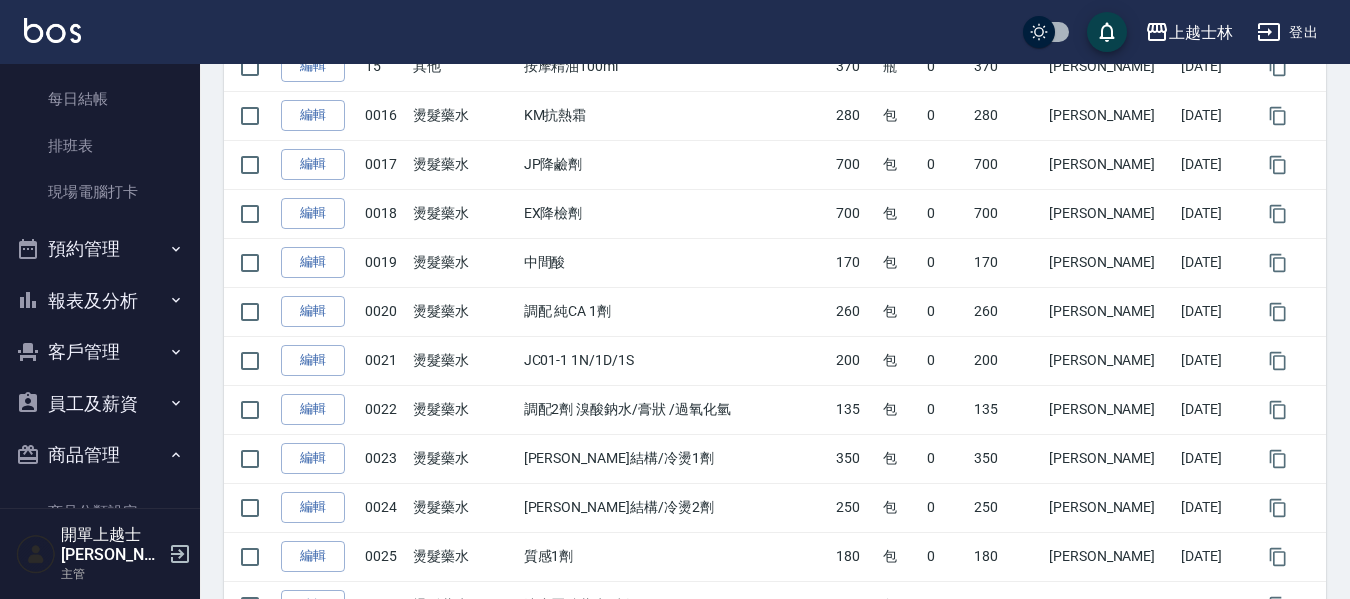 scroll, scrollTop: 200, scrollLeft: 0, axis: vertical 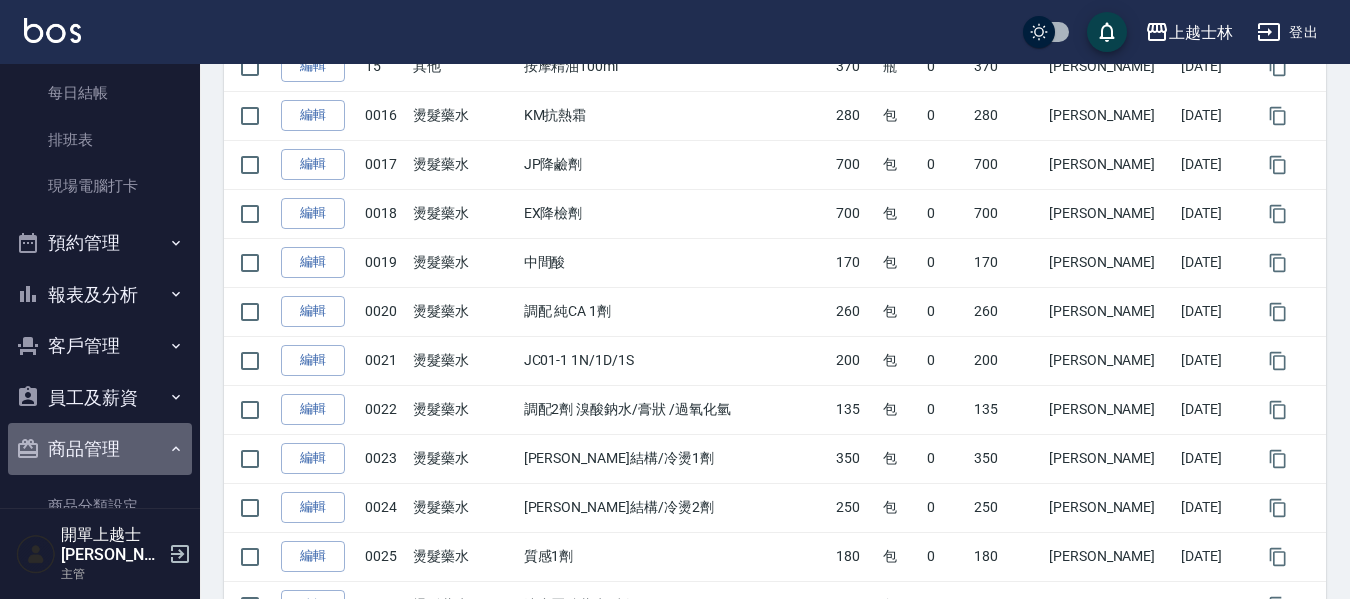 click on "商品管理" at bounding box center [100, 449] 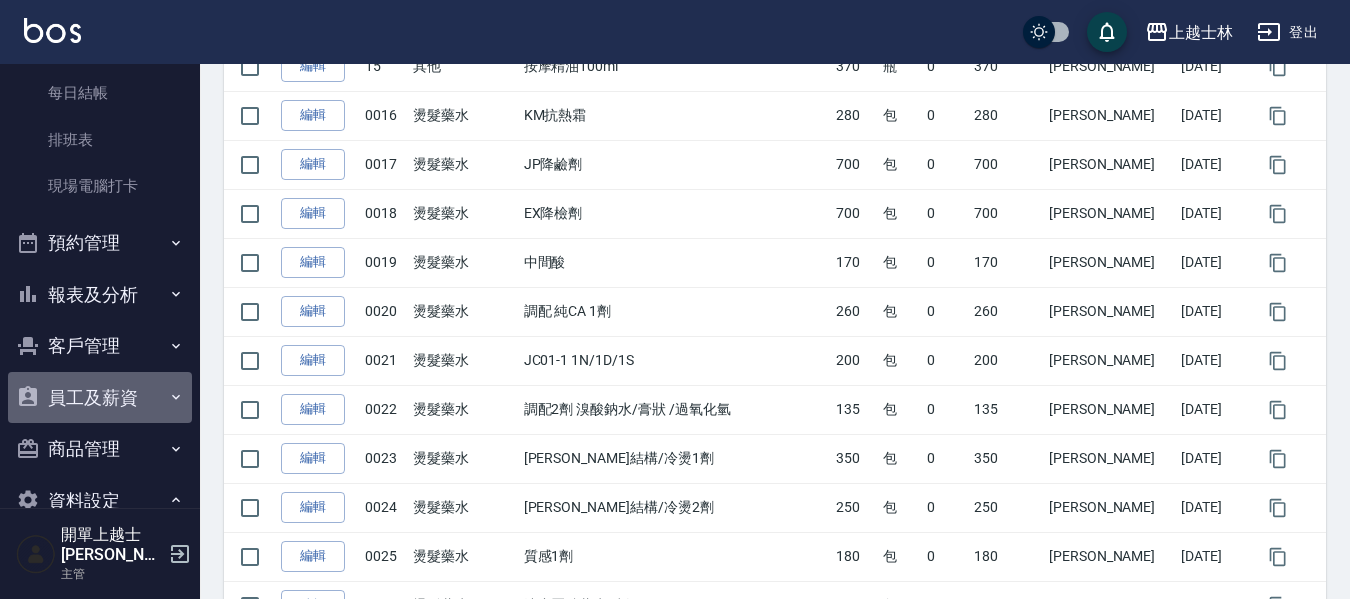 click on "員工及薪資" at bounding box center [100, 398] 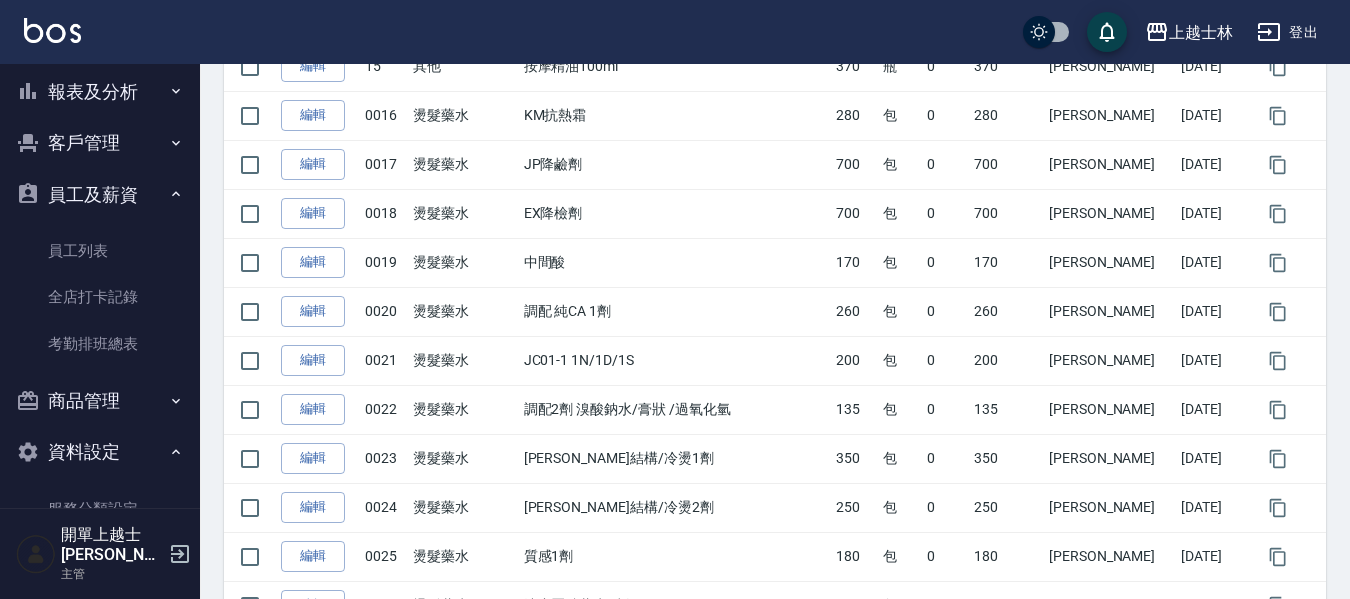 scroll, scrollTop: 500, scrollLeft: 0, axis: vertical 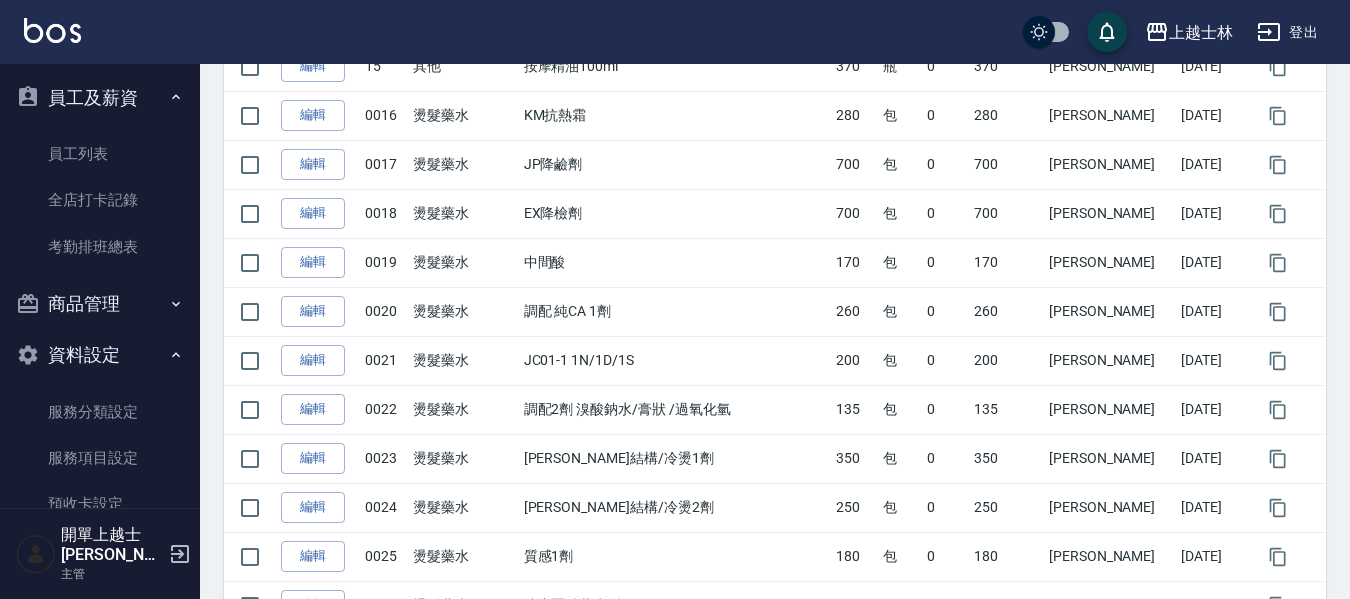 click on "商品管理" at bounding box center [100, 304] 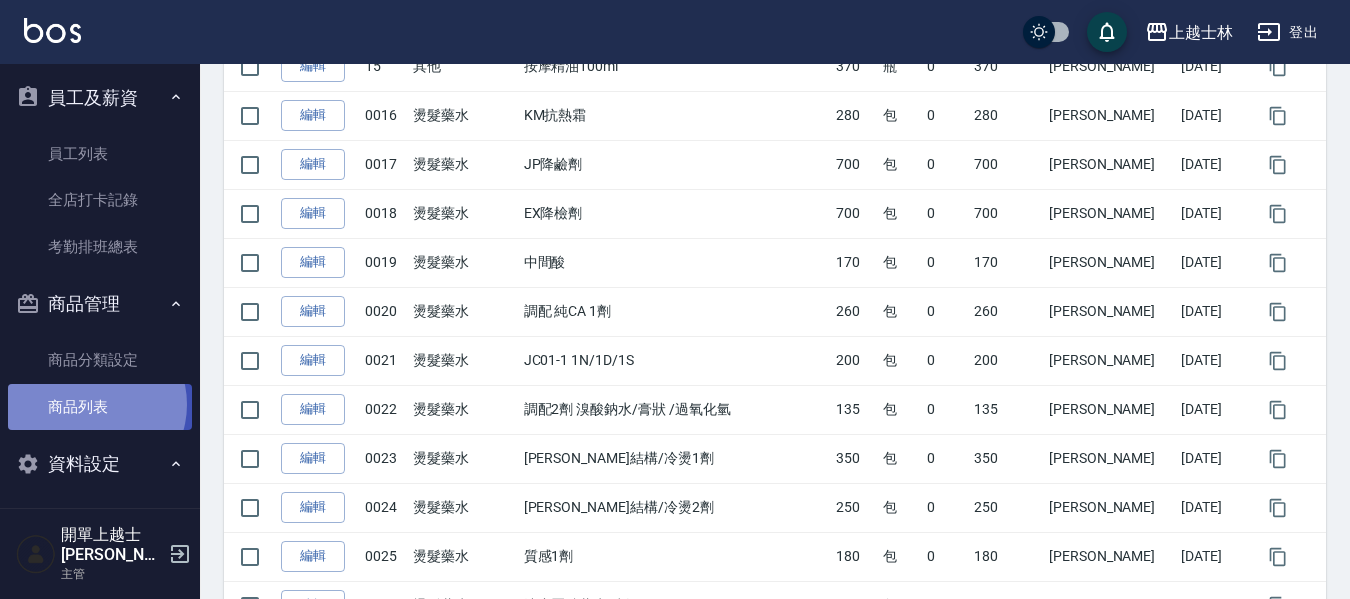 click on "商品列表" at bounding box center (100, 407) 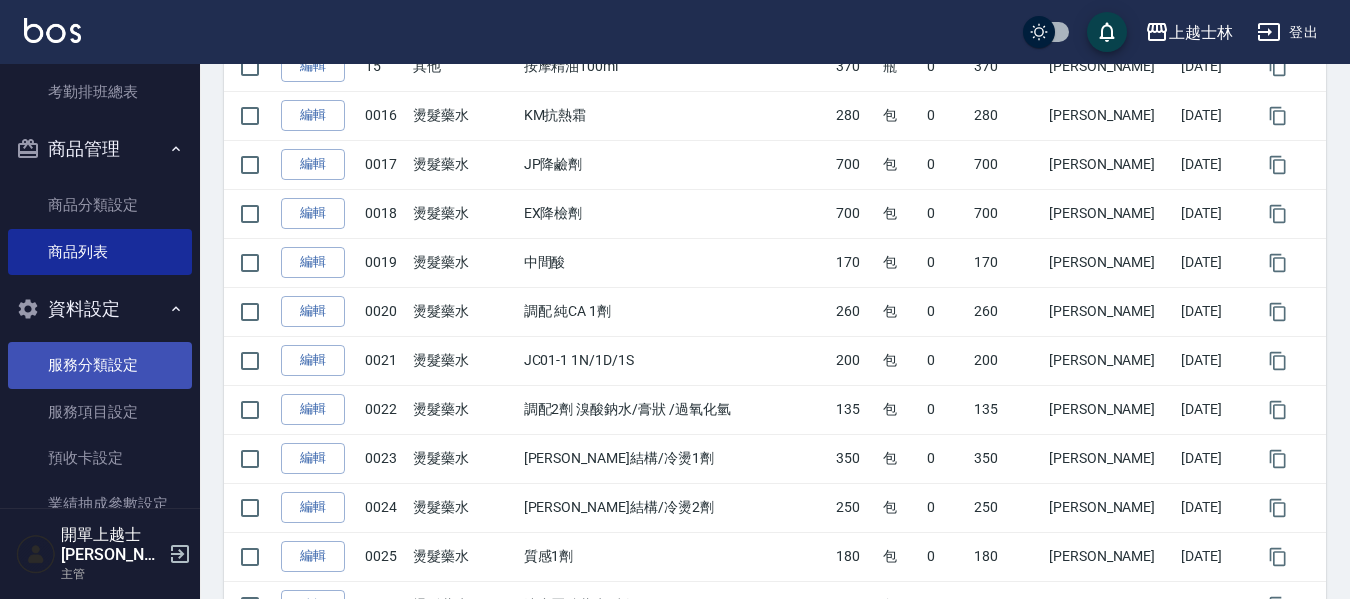 scroll, scrollTop: 781, scrollLeft: 0, axis: vertical 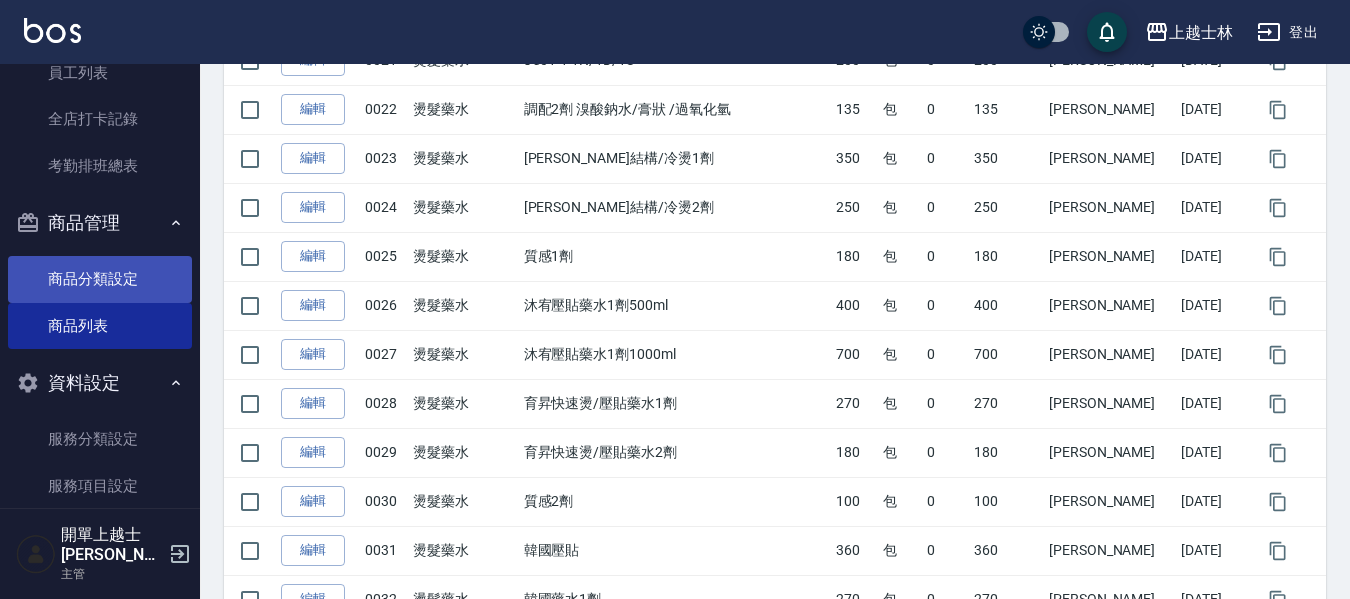 click on "商品分類設定" at bounding box center (100, 279) 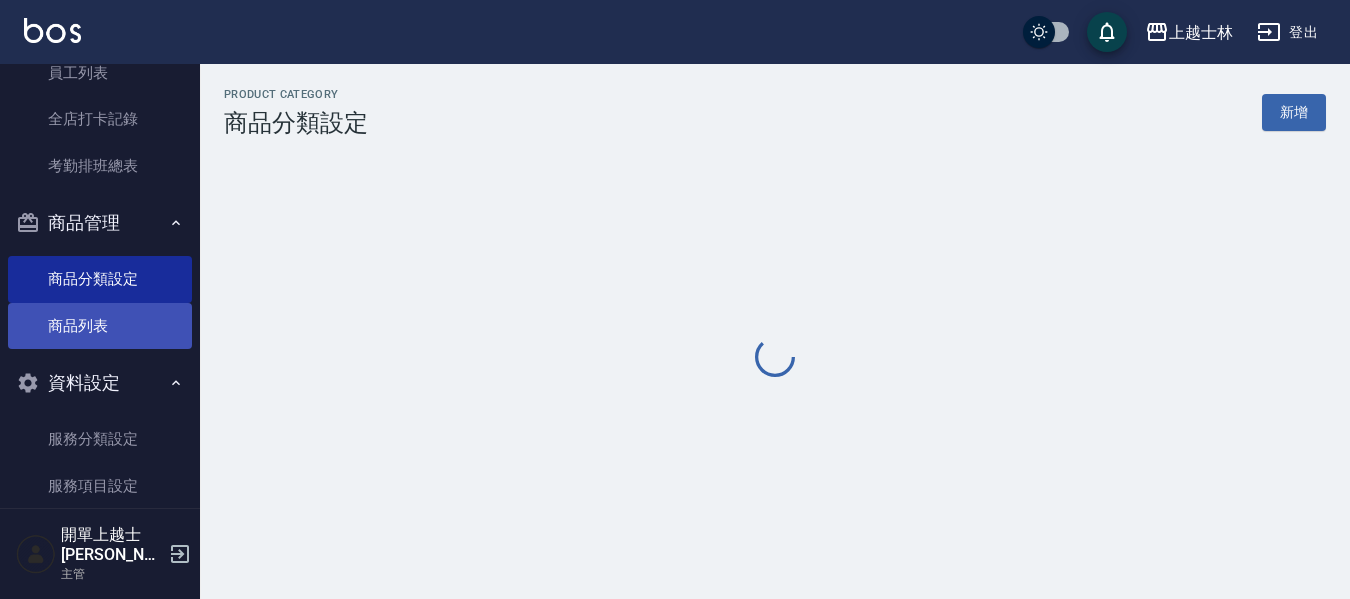 scroll, scrollTop: 0, scrollLeft: 0, axis: both 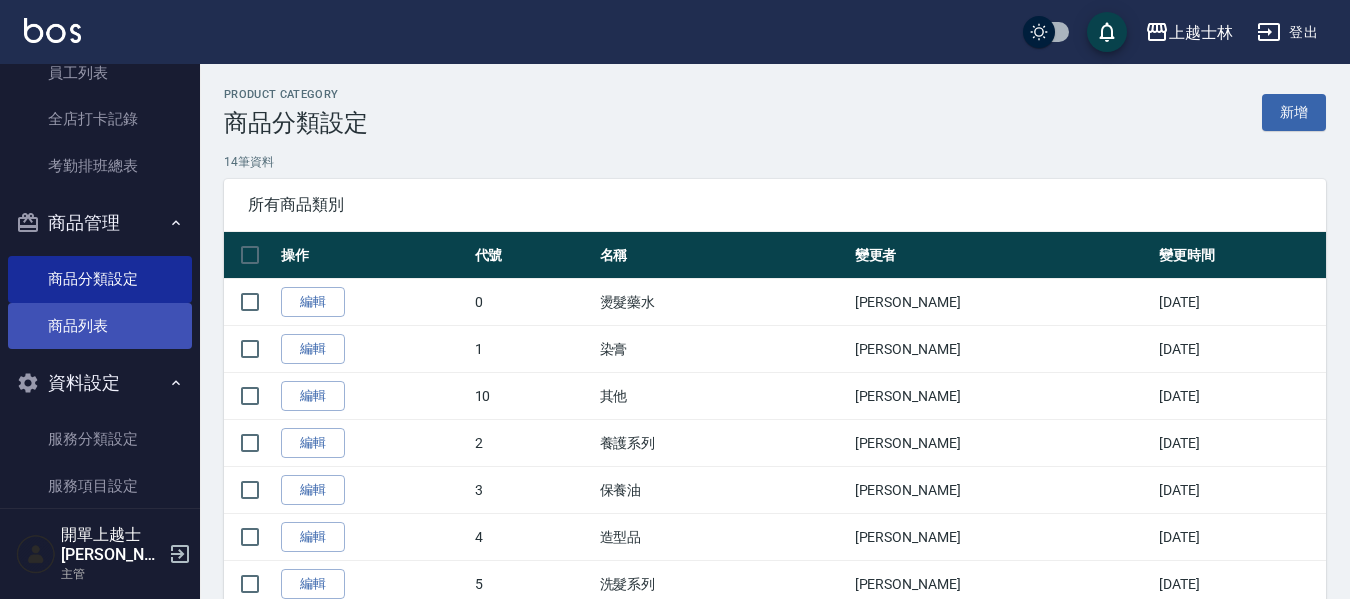 click on "商品列表" at bounding box center [100, 326] 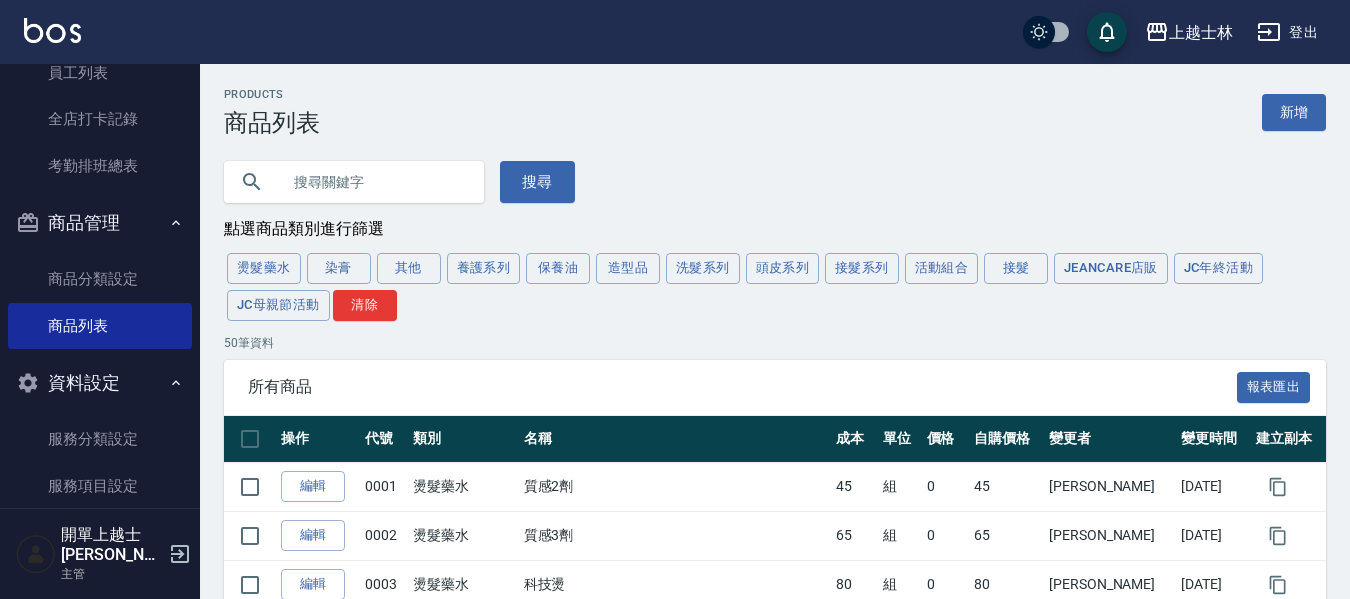 scroll, scrollTop: 781, scrollLeft: 0, axis: vertical 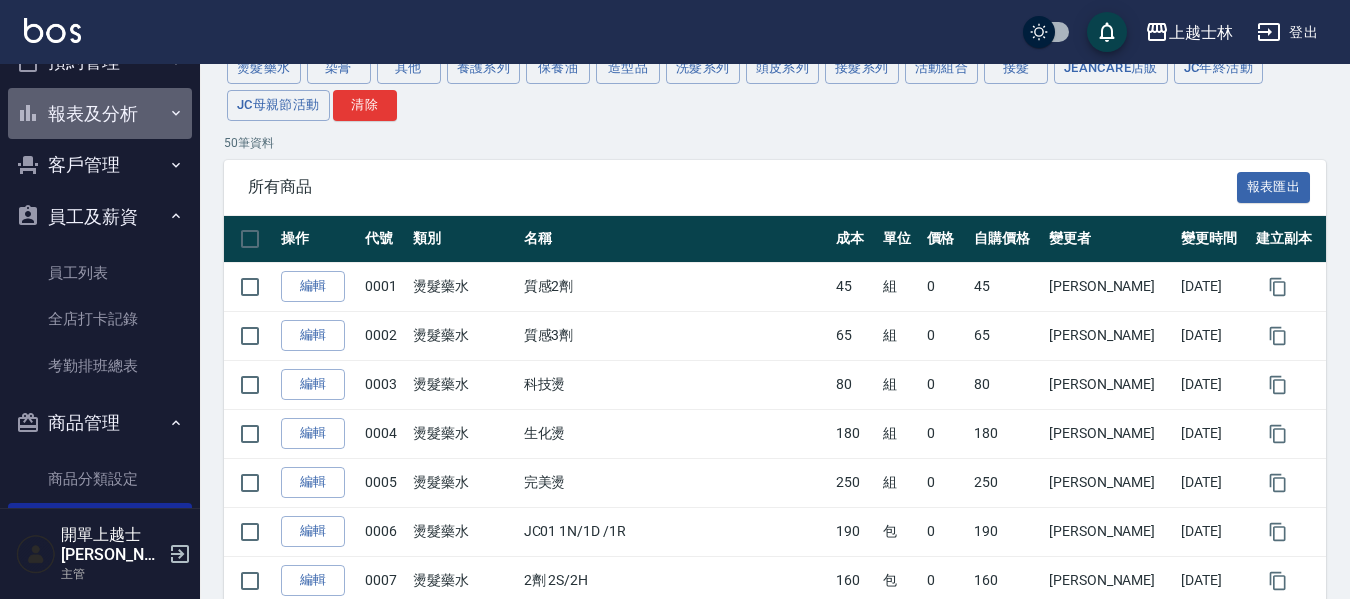 drag, startPoint x: 97, startPoint y: 131, endPoint x: 67, endPoint y: 144, distance: 32.695564 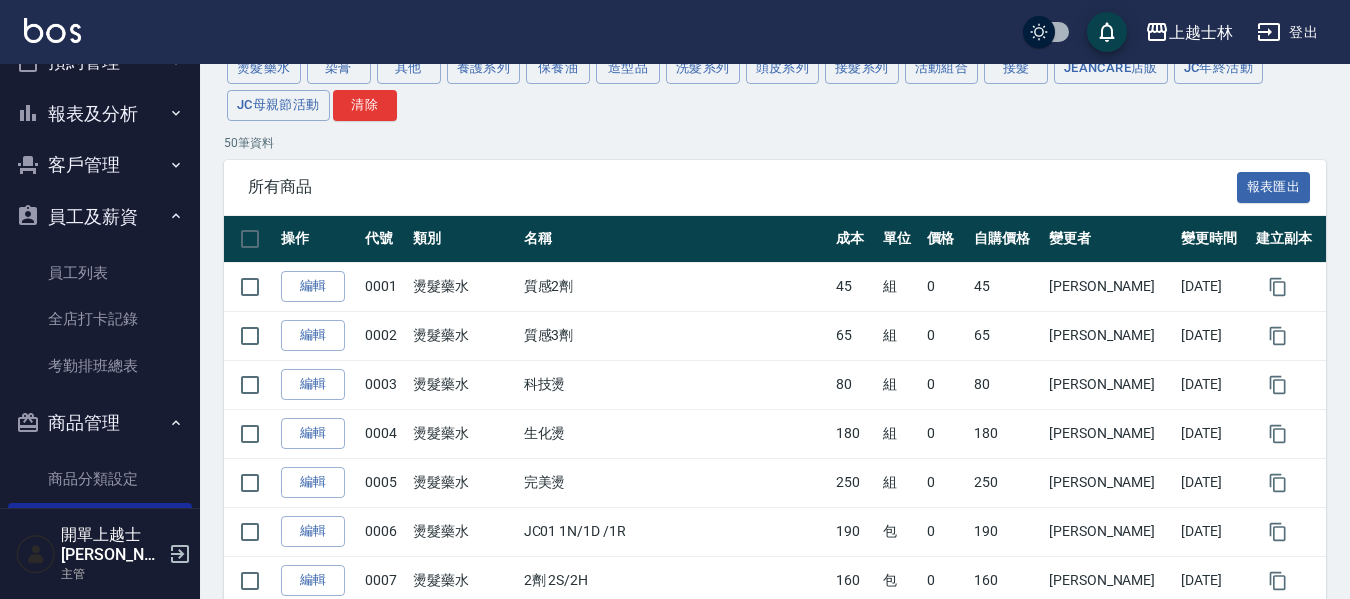 click on "報表及分析" at bounding box center (100, 114) 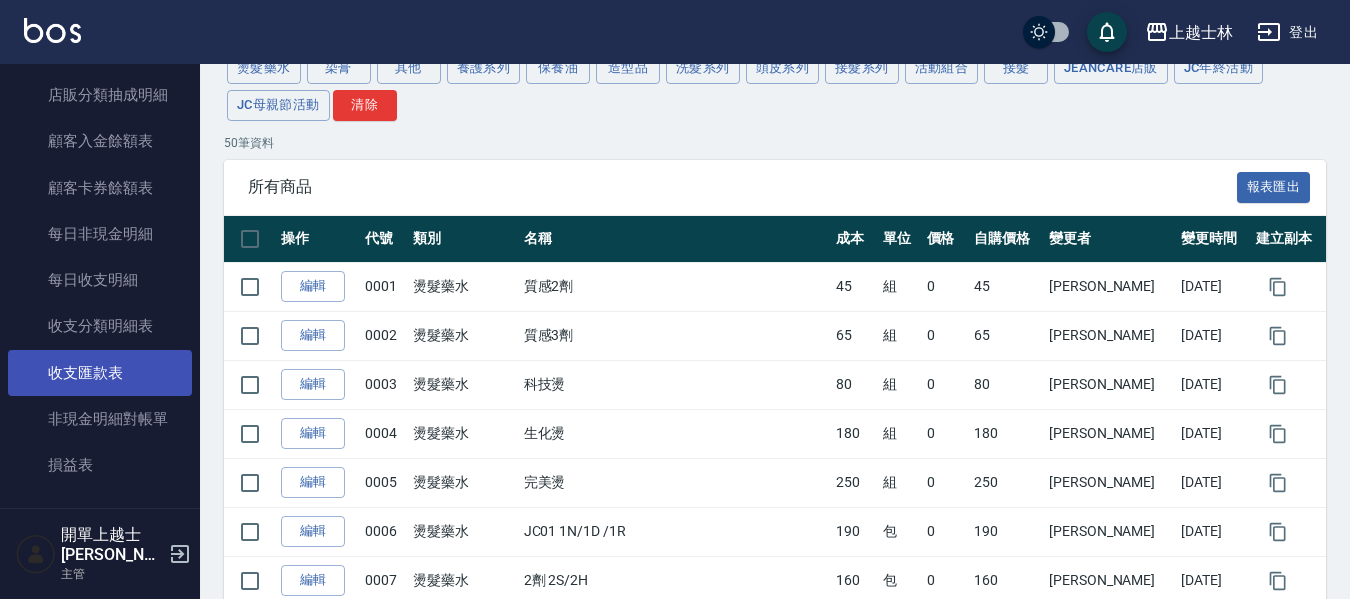 scroll, scrollTop: 1681, scrollLeft: 0, axis: vertical 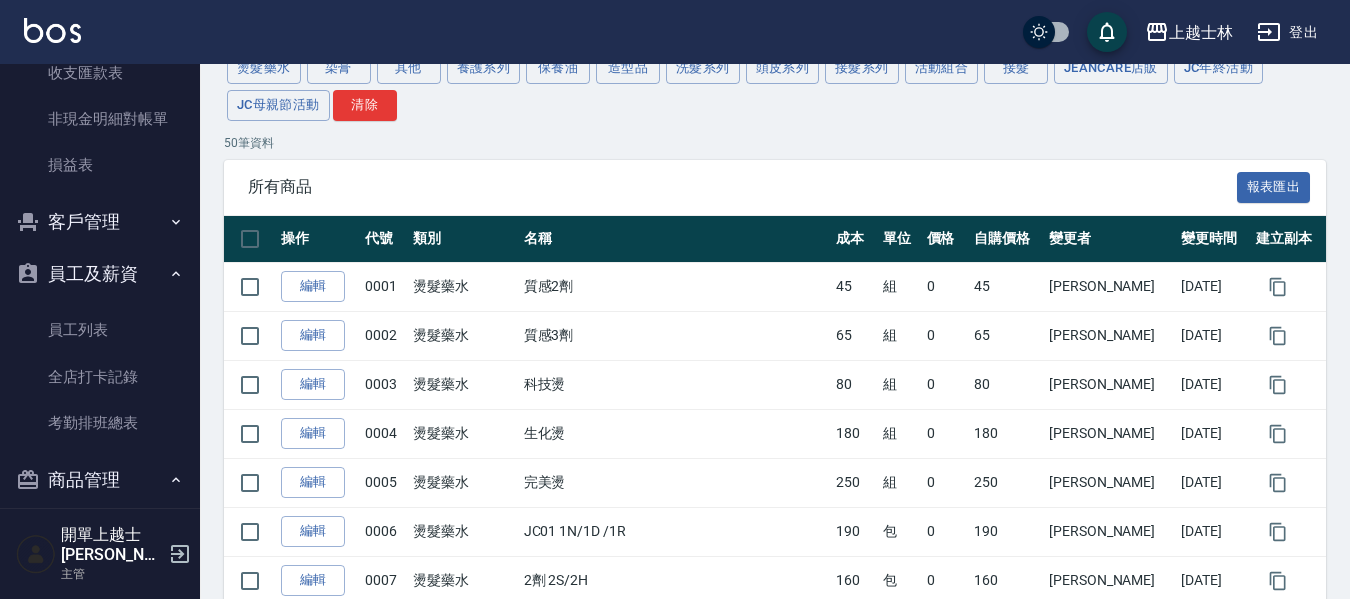 click on "員工及薪資" at bounding box center [100, 274] 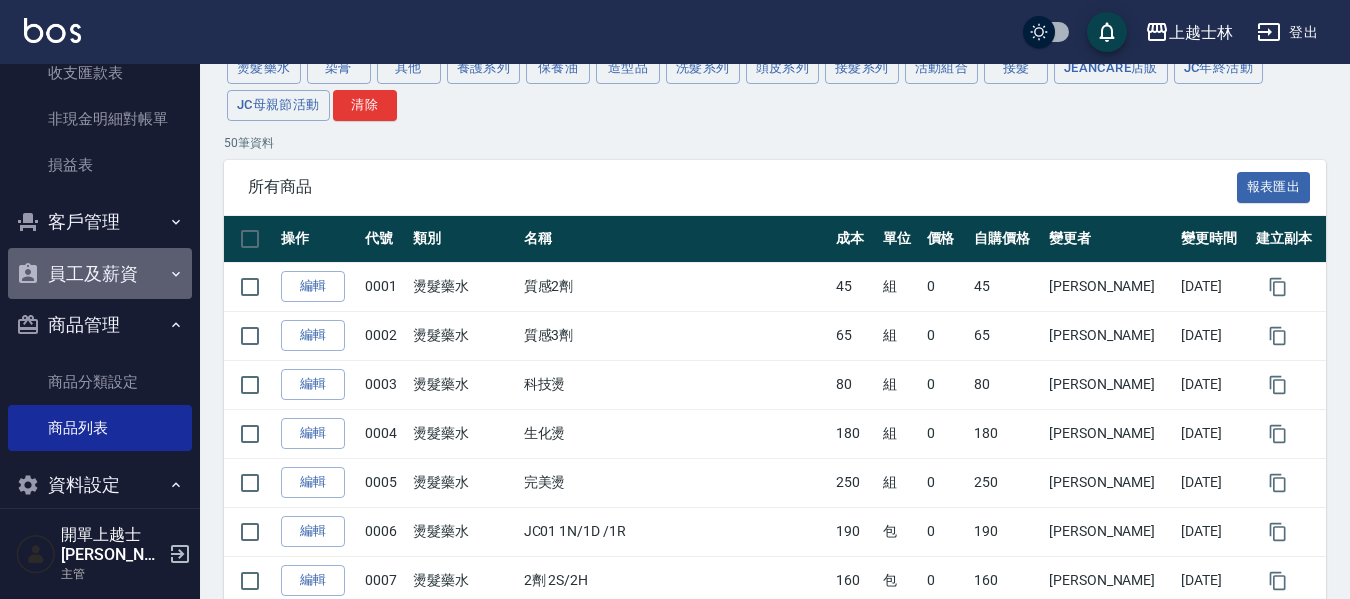 click on "員工及薪資" at bounding box center (100, 274) 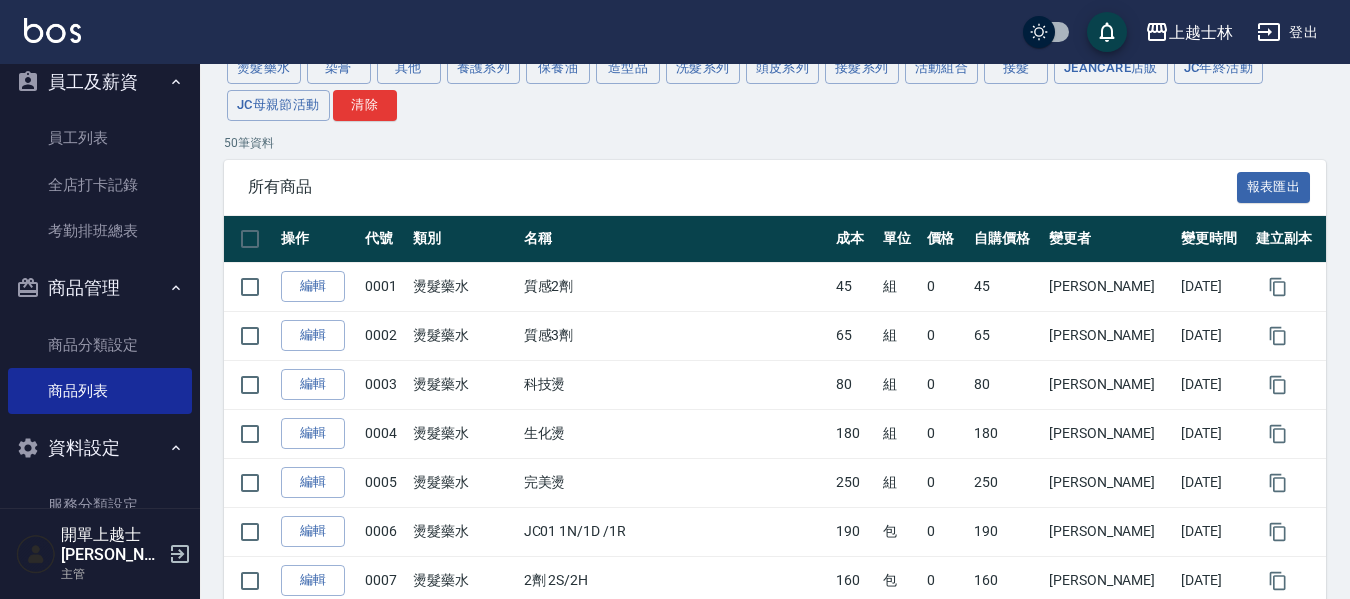 scroll, scrollTop: 1881, scrollLeft: 0, axis: vertical 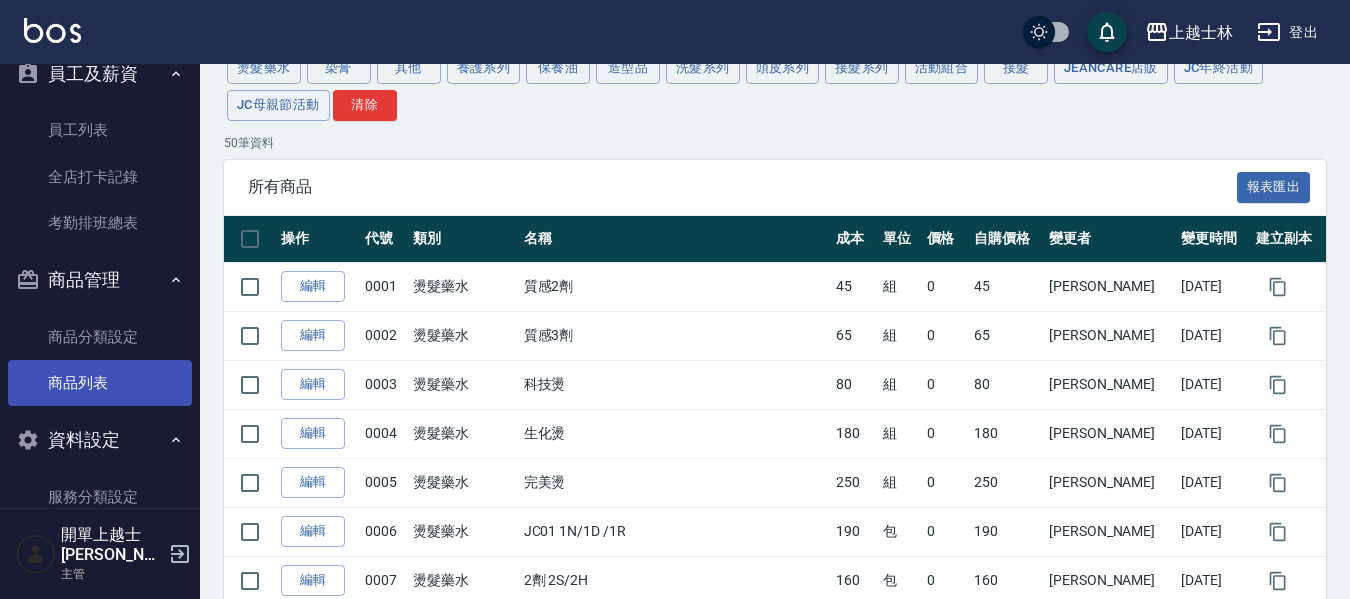 click on "商品列表" at bounding box center [100, 383] 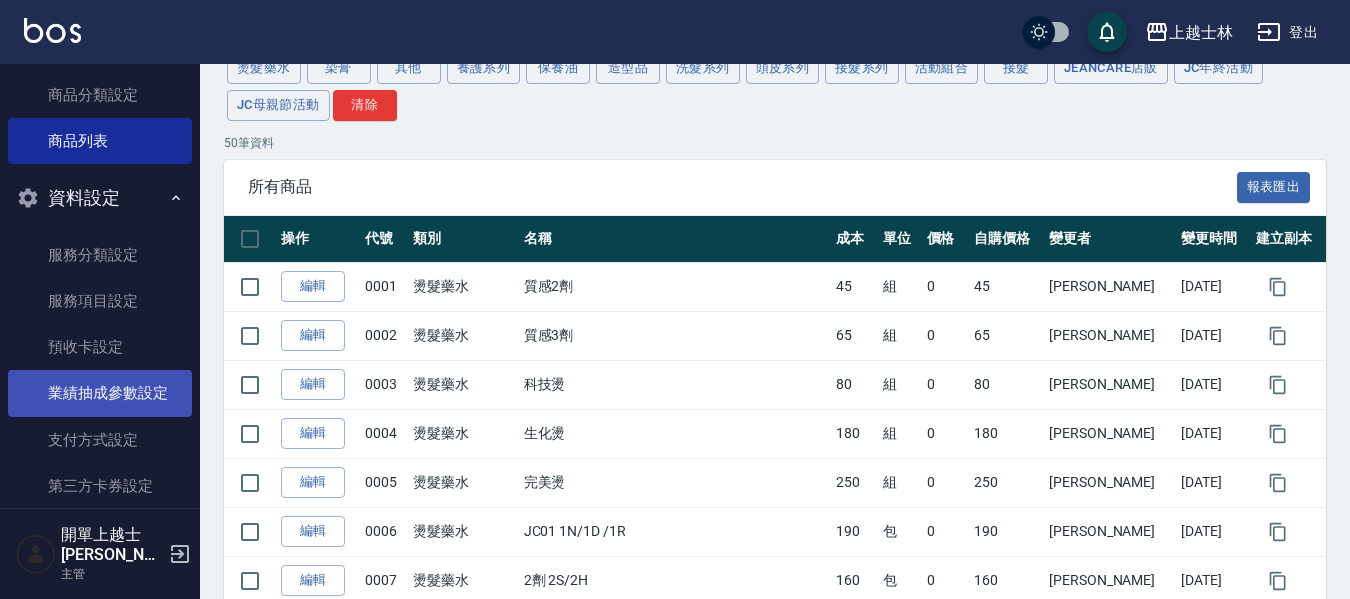 scroll, scrollTop: 2138, scrollLeft: 0, axis: vertical 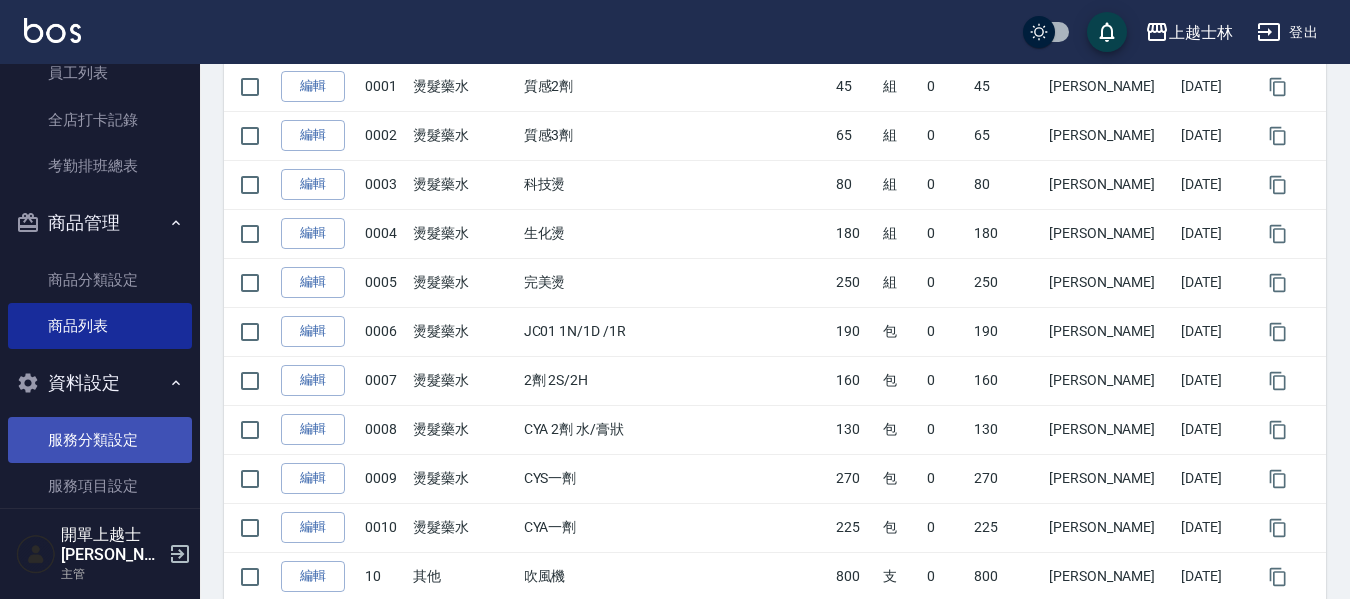 click on "服務分類設定" at bounding box center (100, 440) 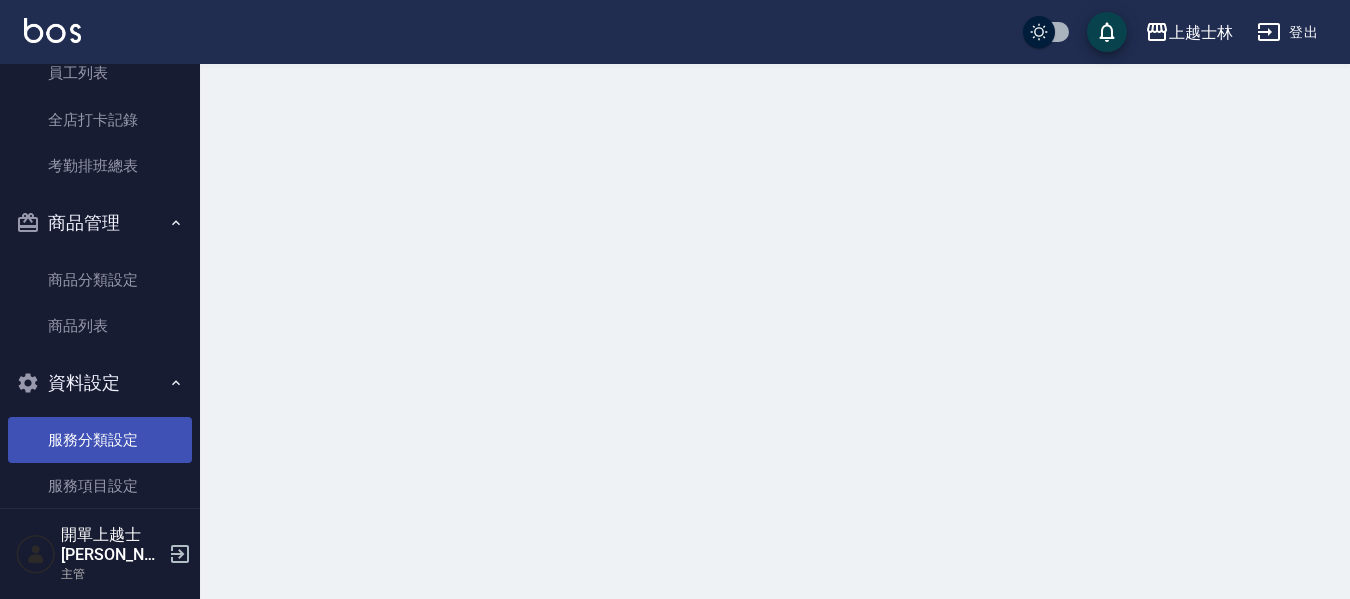 scroll, scrollTop: 0, scrollLeft: 0, axis: both 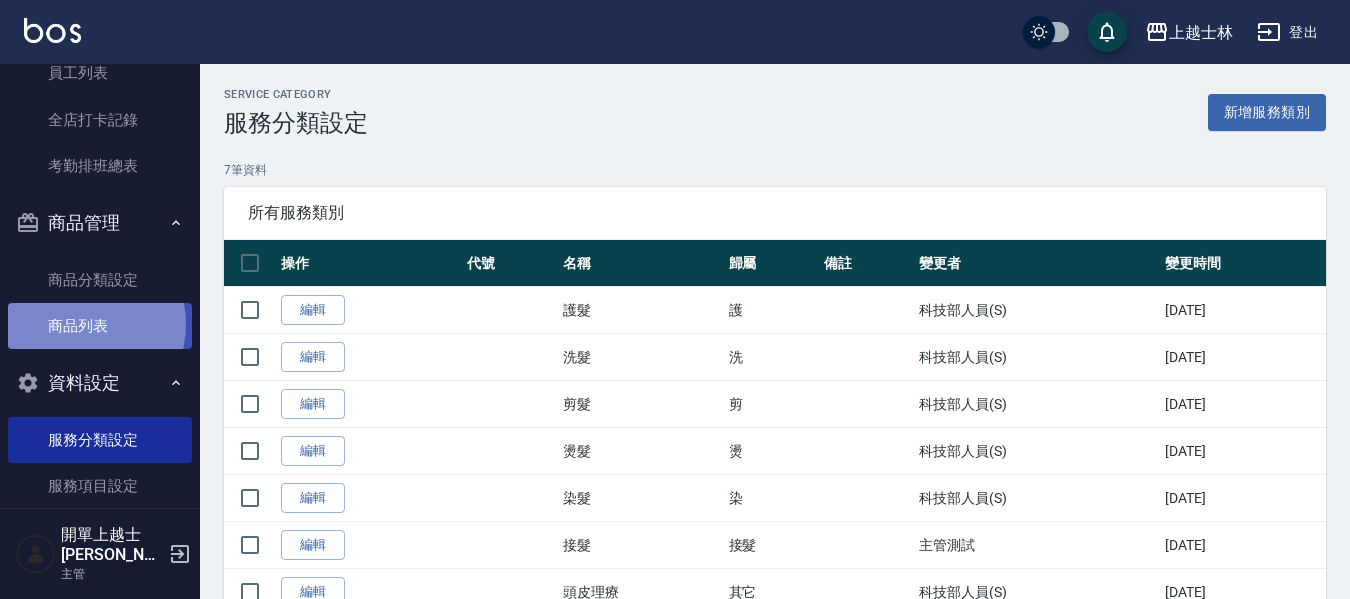 click on "商品列表" at bounding box center (100, 326) 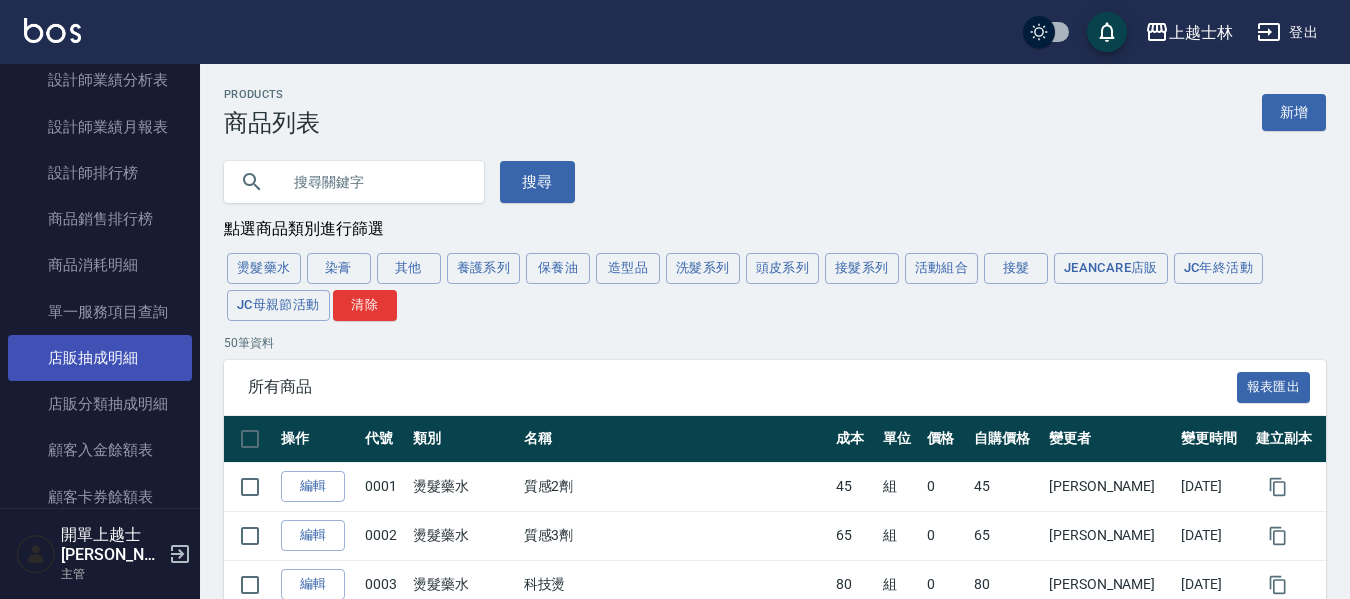 scroll, scrollTop: 1038, scrollLeft: 0, axis: vertical 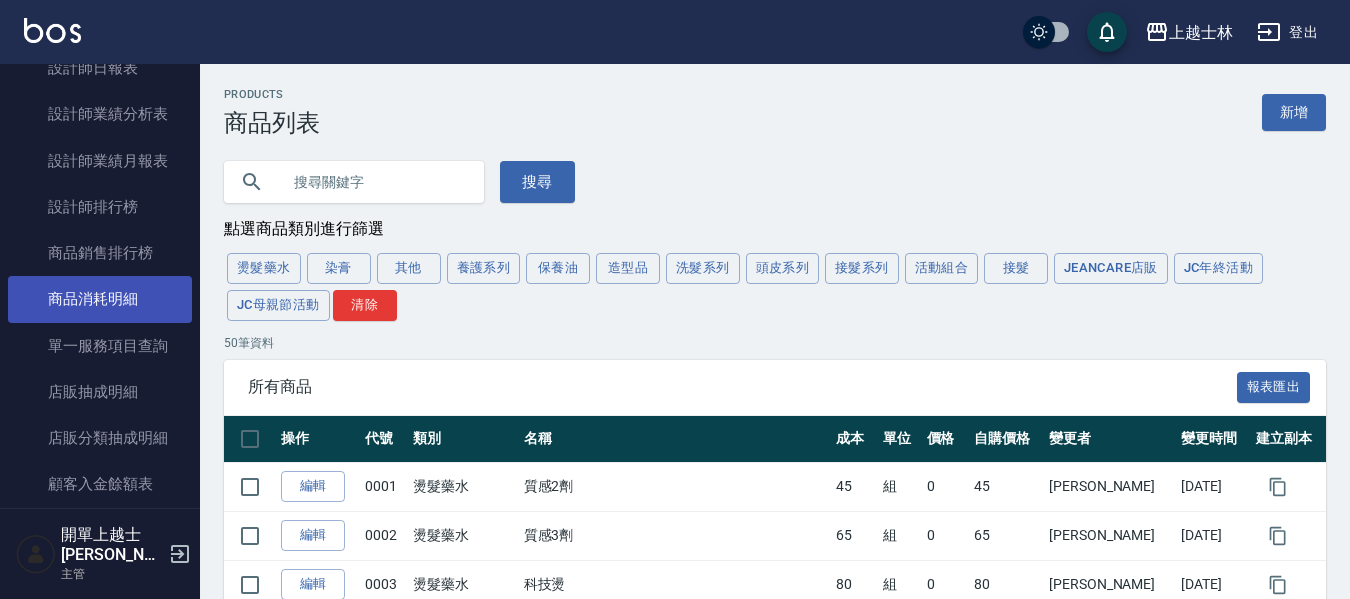 click on "商品消耗明細" at bounding box center (100, 299) 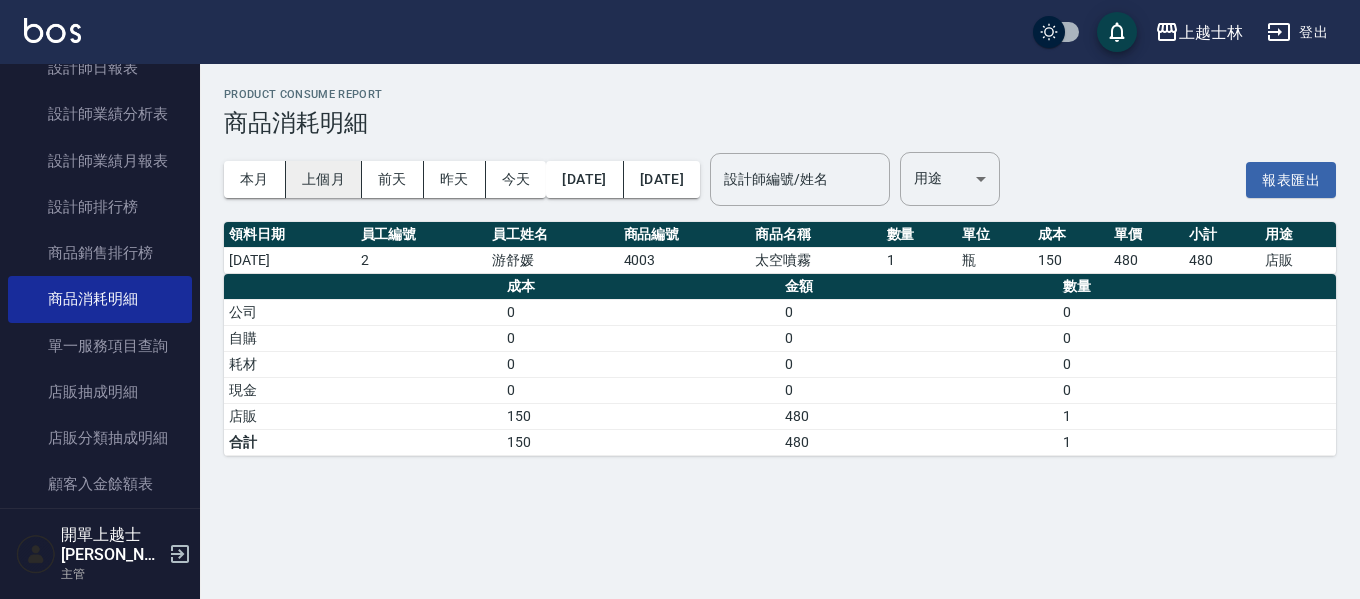 click on "上個月" at bounding box center (324, 179) 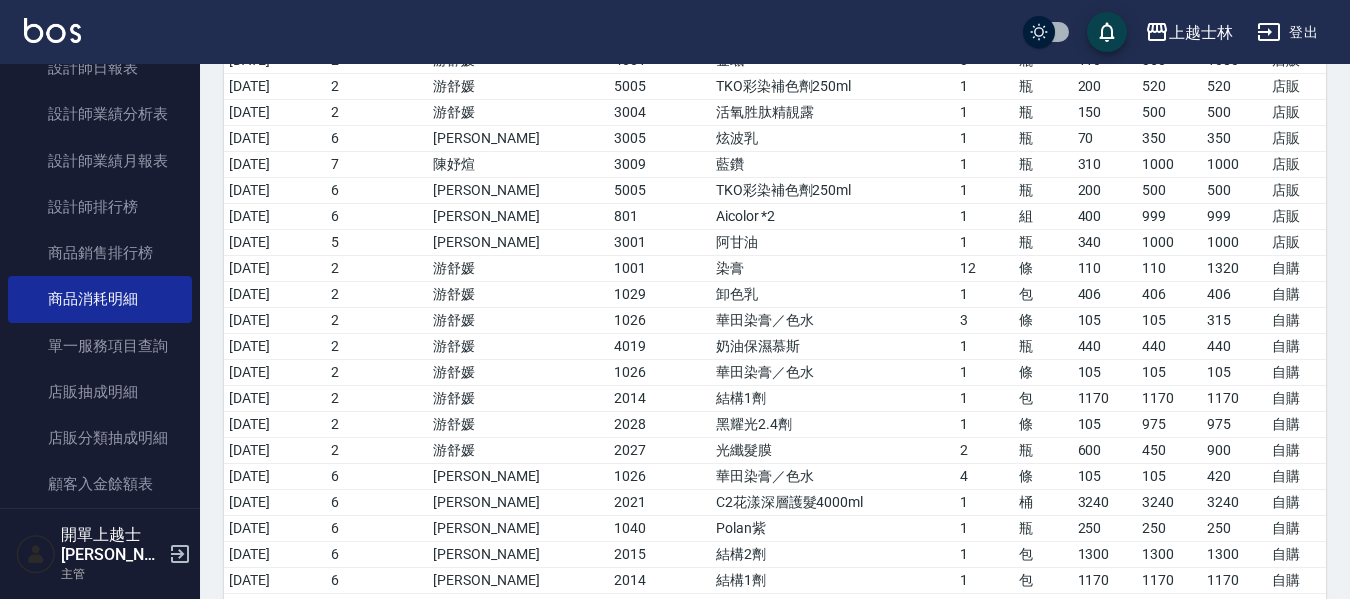 scroll, scrollTop: 0, scrollLeft: 0, axis: both 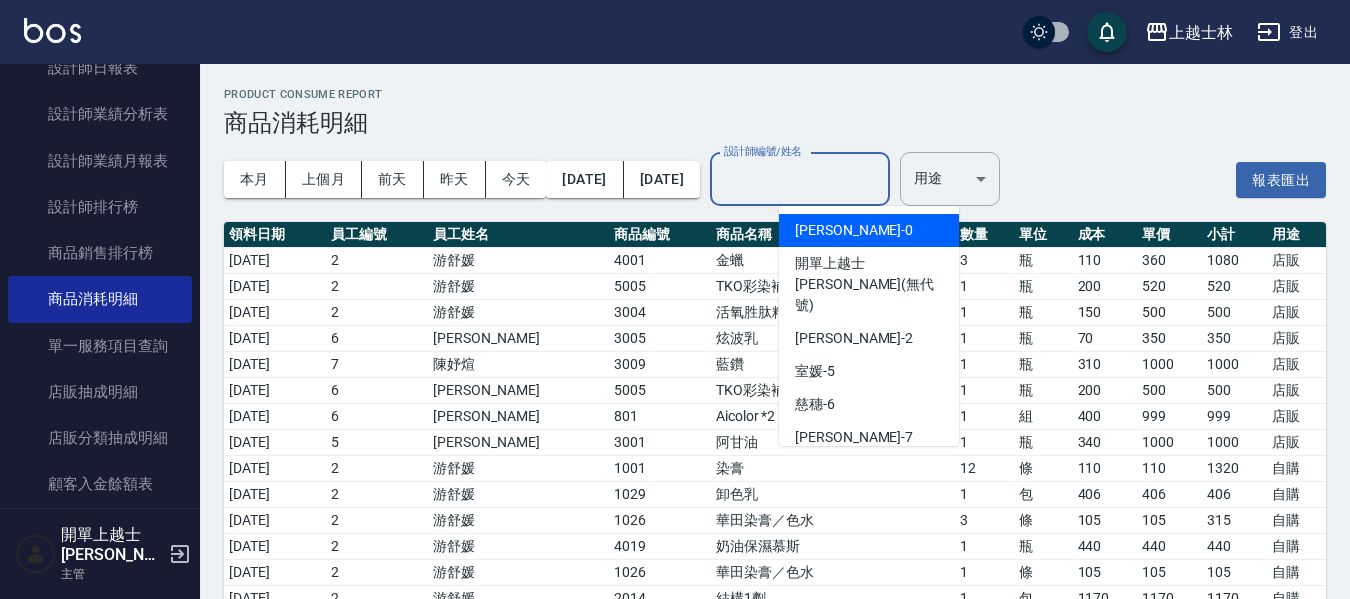 click on "設計師編號/姓名" at bounding box center (800, 179) 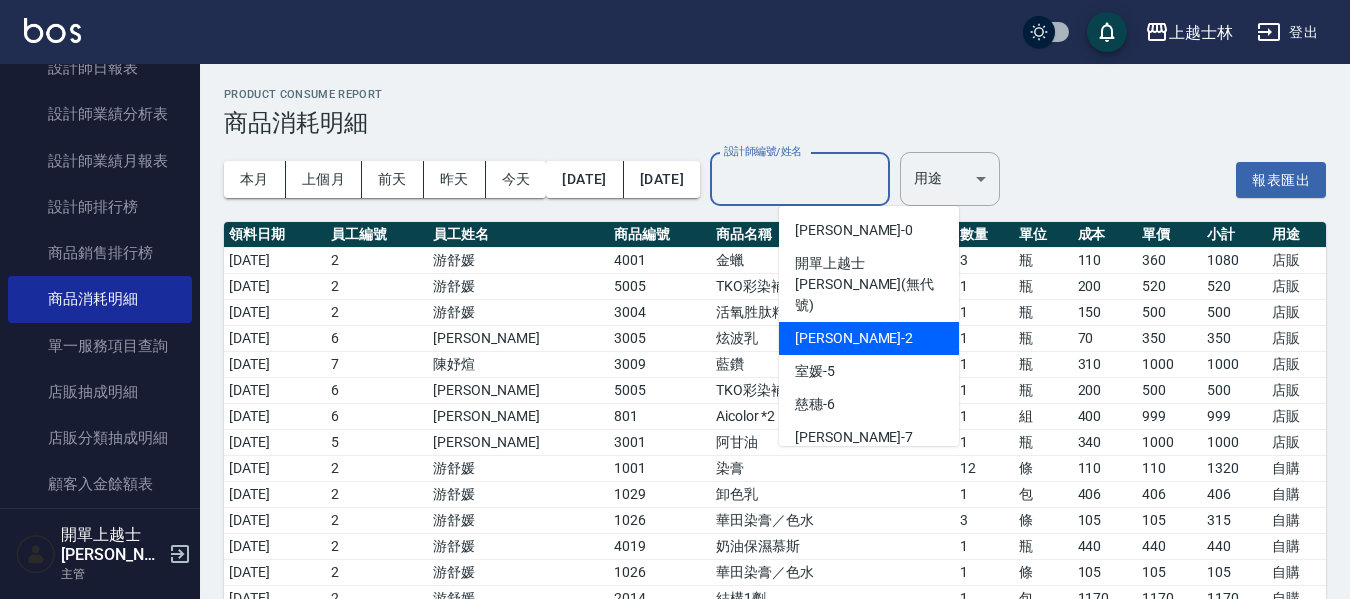 click on "小媛 -2" at bounding box center [854, 338] 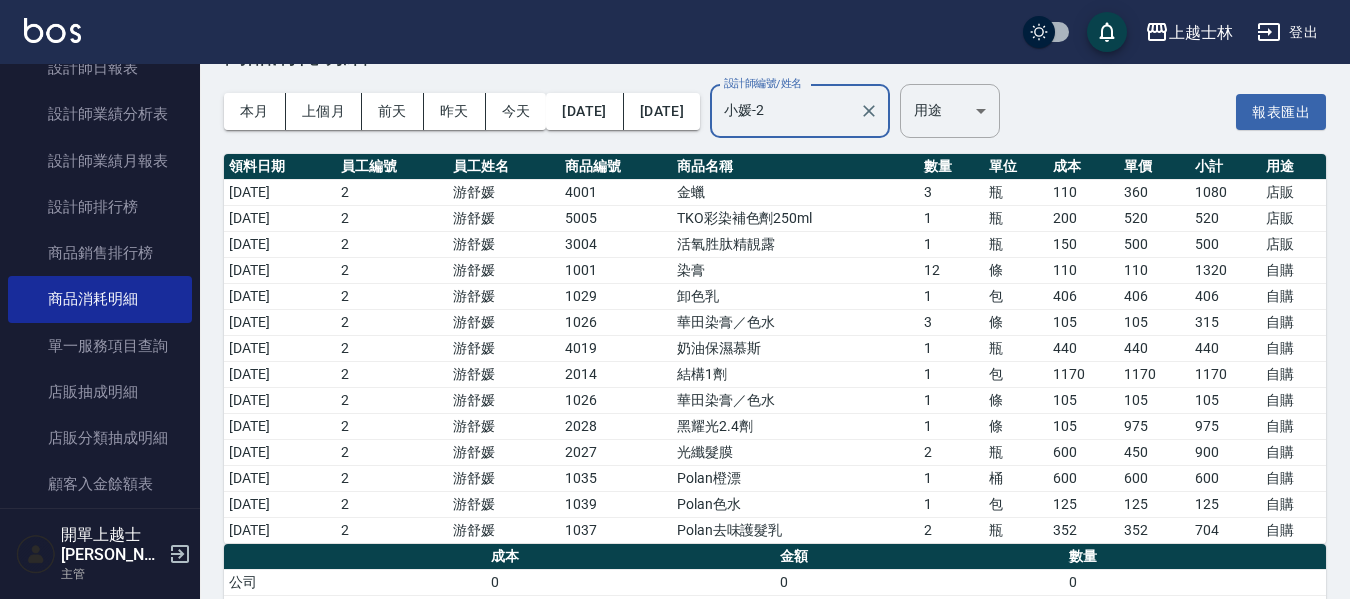 scroll, scrollTop: 100, scrollLeft: 0, axis: vertical 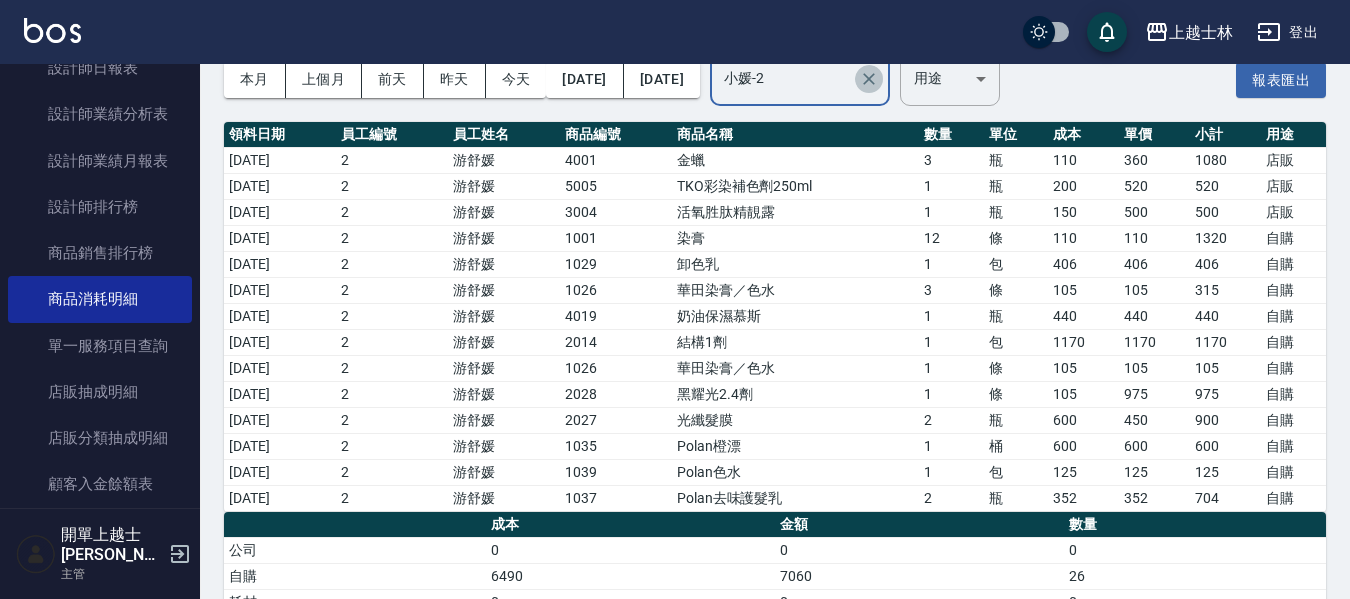 click 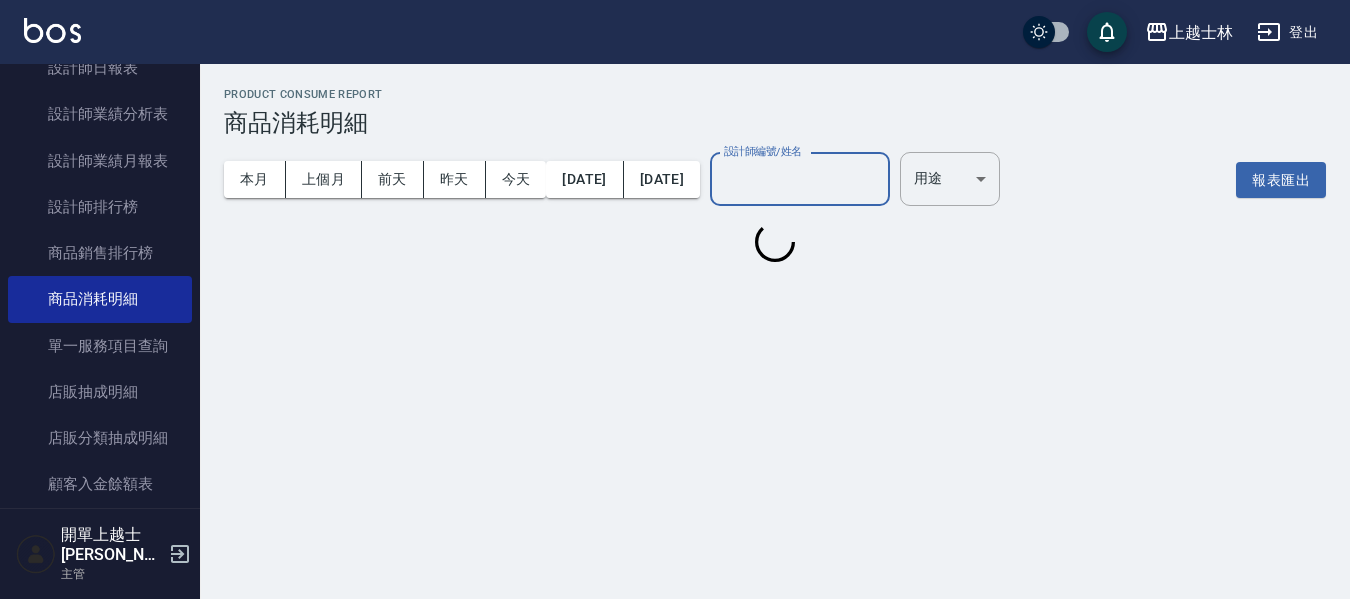 scroll, scrollTop: 0, scrollLeft: 0, axis: both 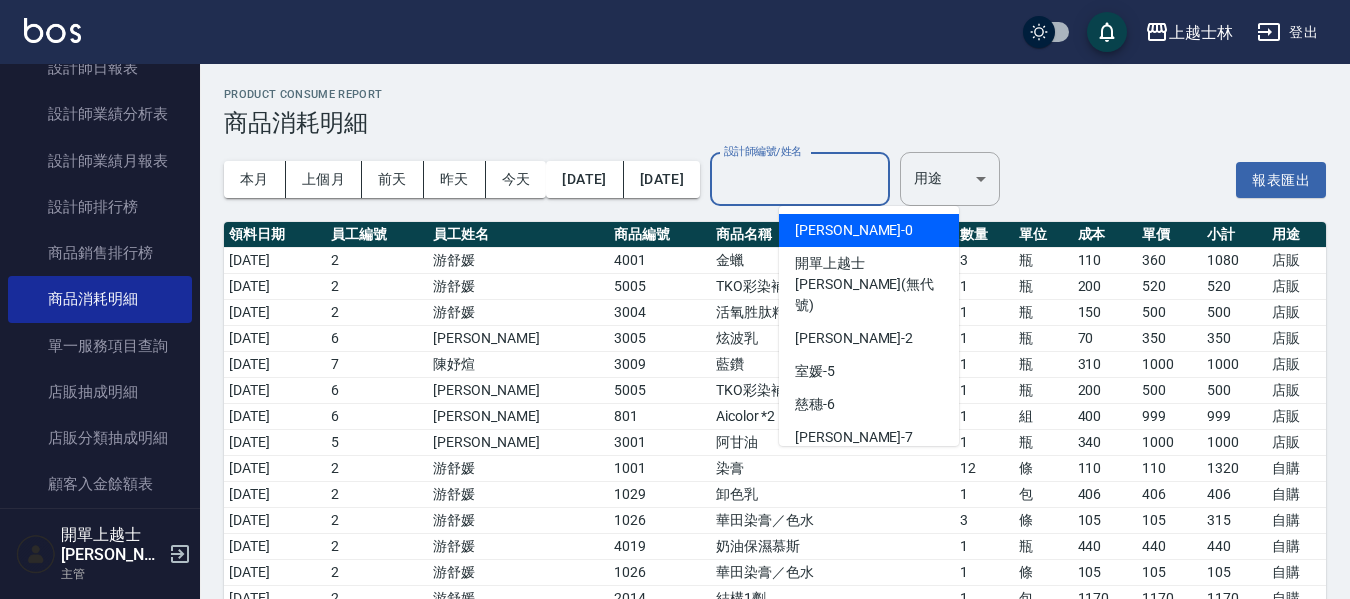 click on "設計師編號/姓名" at bounding box center [800, 179] 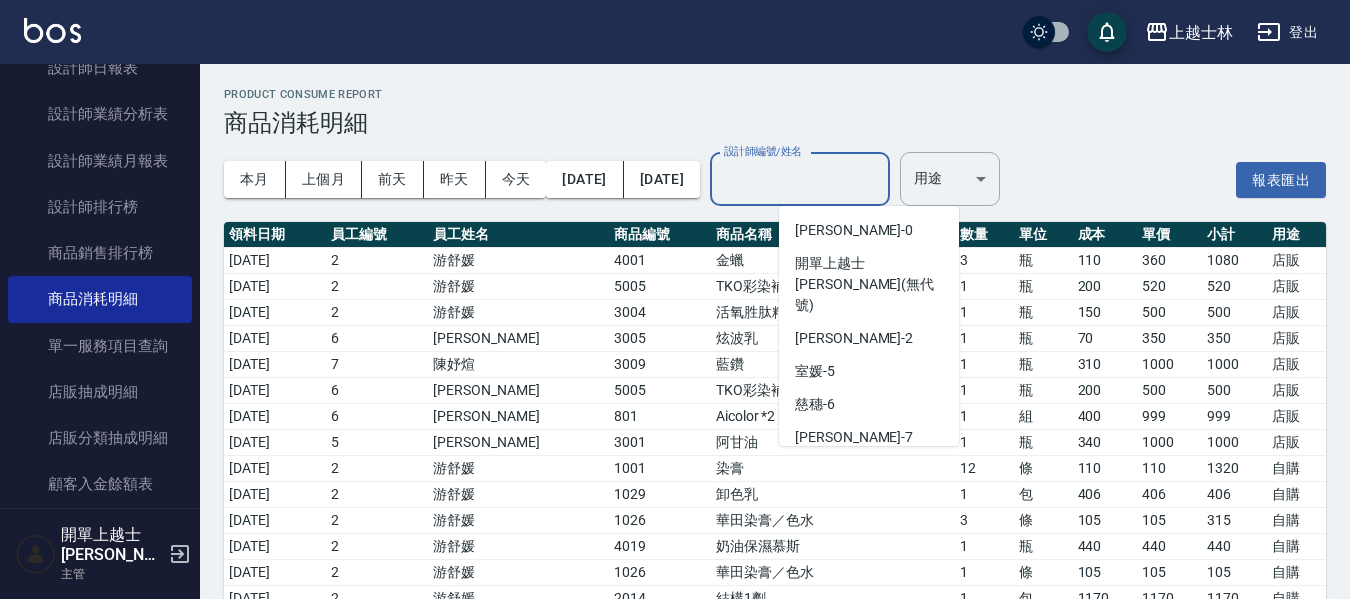 click on "妤煊 -8" at bounding box center [869, 470] 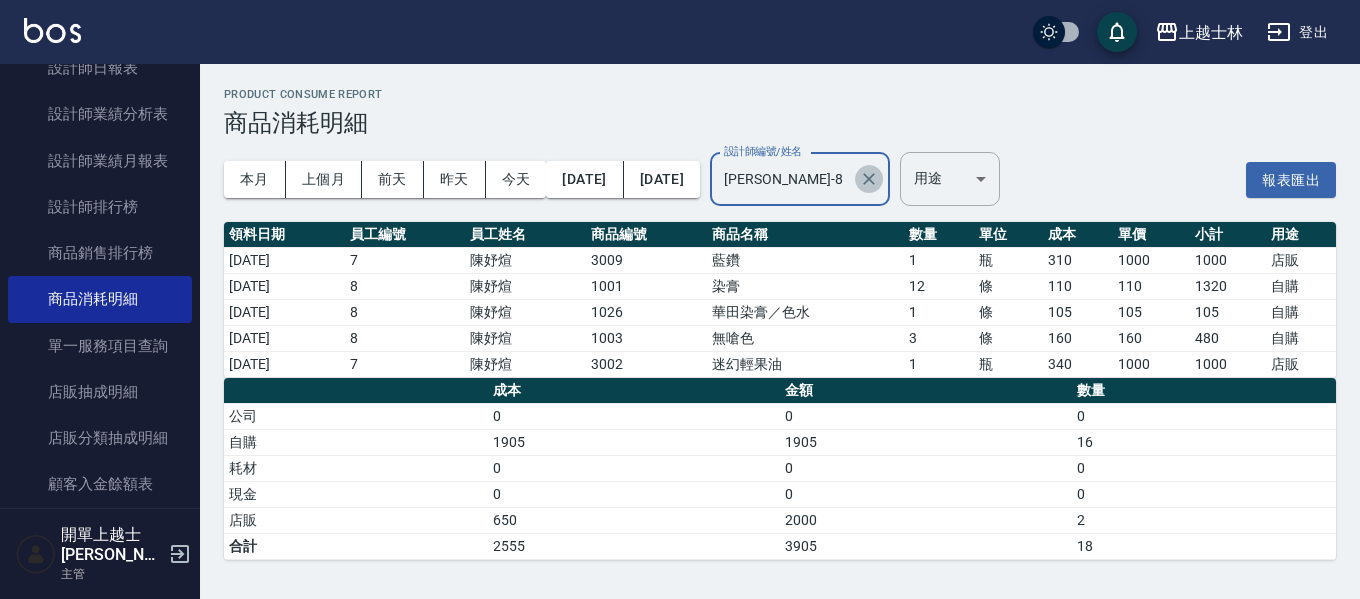 click 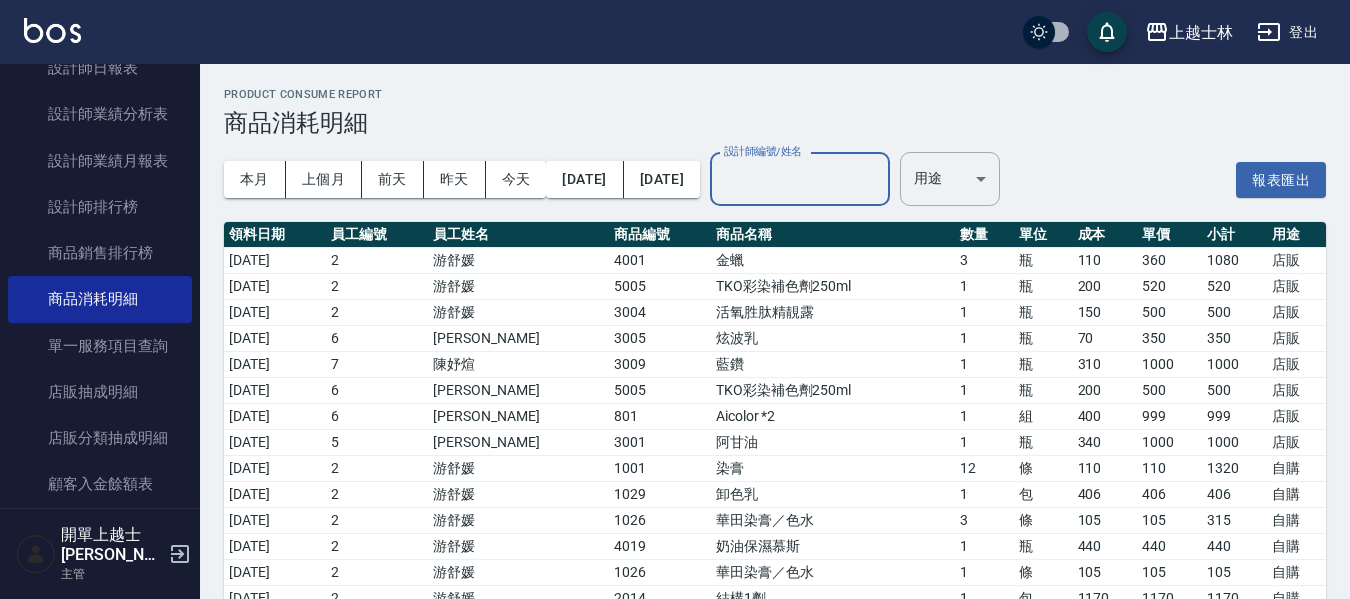 click on "設計師編號/姓名" at bounding box center [800, 179] 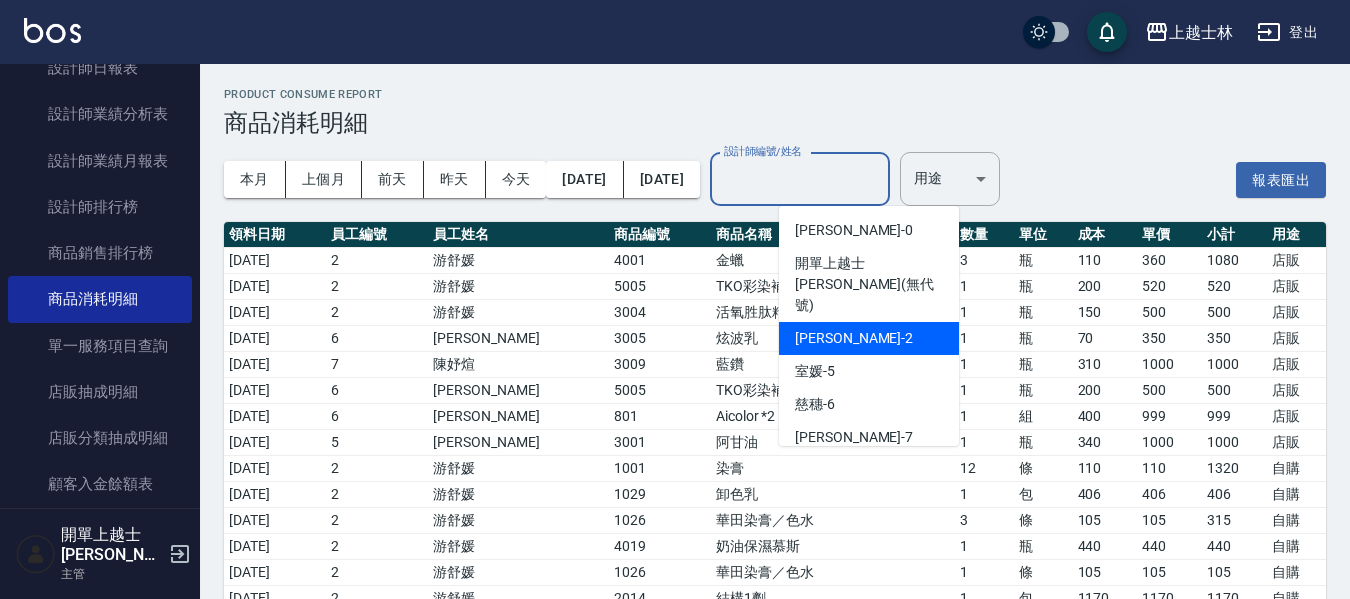 click on "小媛 -2" at bounding box center (869, 338) 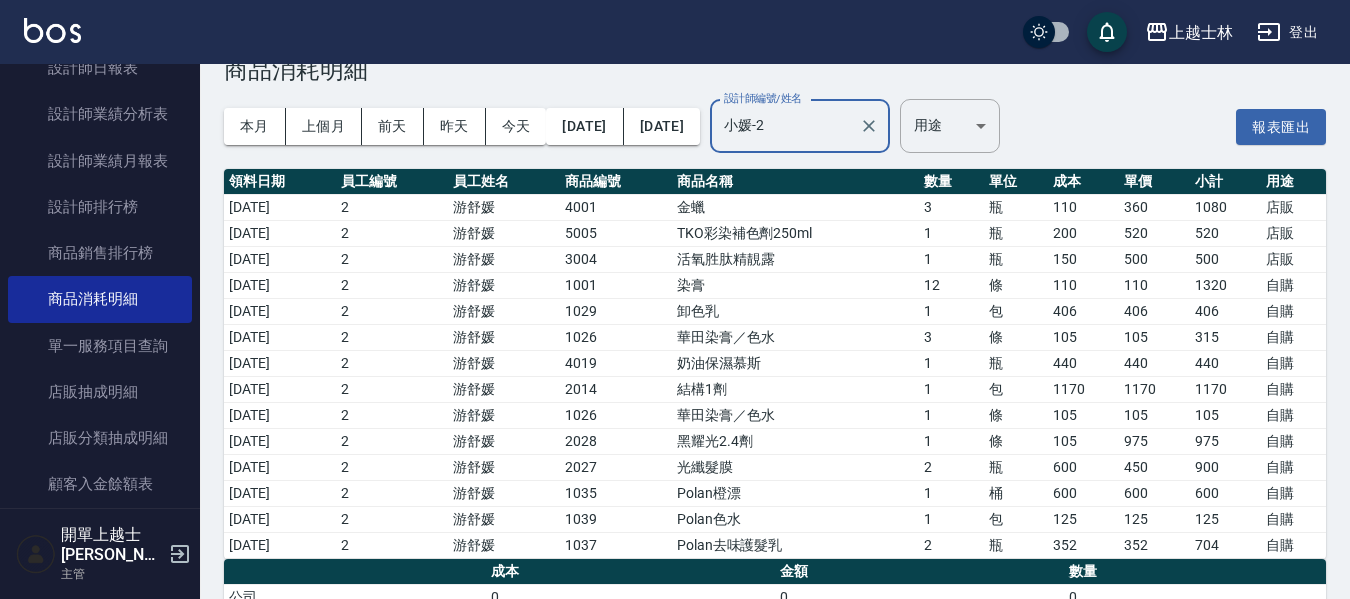 scroll, scrollTop: 100, scrollLeft: 0, axis: vertical 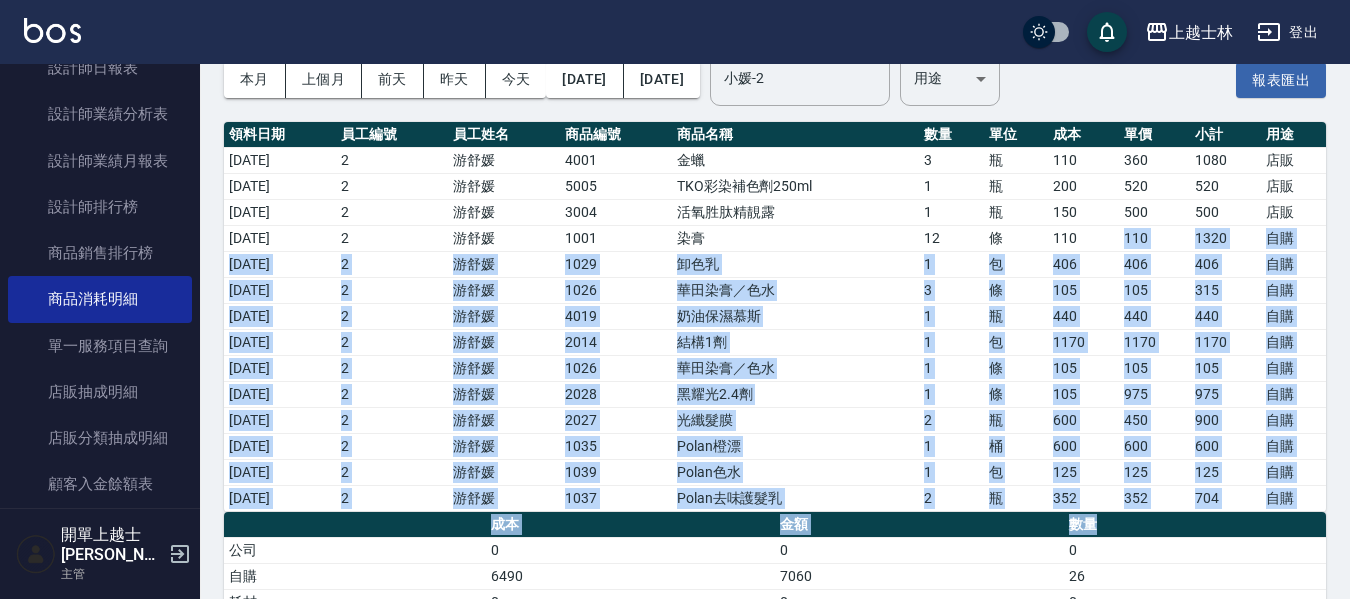 drag, startPoint x: 1115, startPoint y: 235, endPoint x: 1127, endPoint y: 513, distance: 278.25888 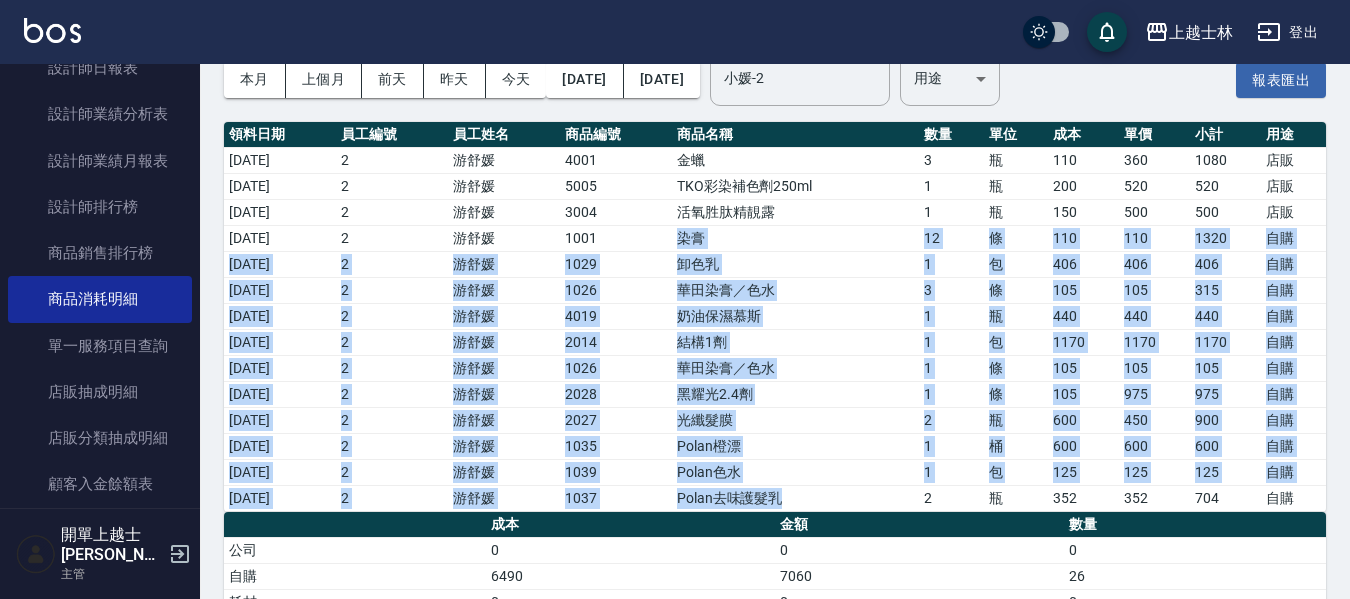 drag, startPoint x: 658, startPoint y: 243, endPoint x: 916, endPoint y: 438, distance: 323.40222 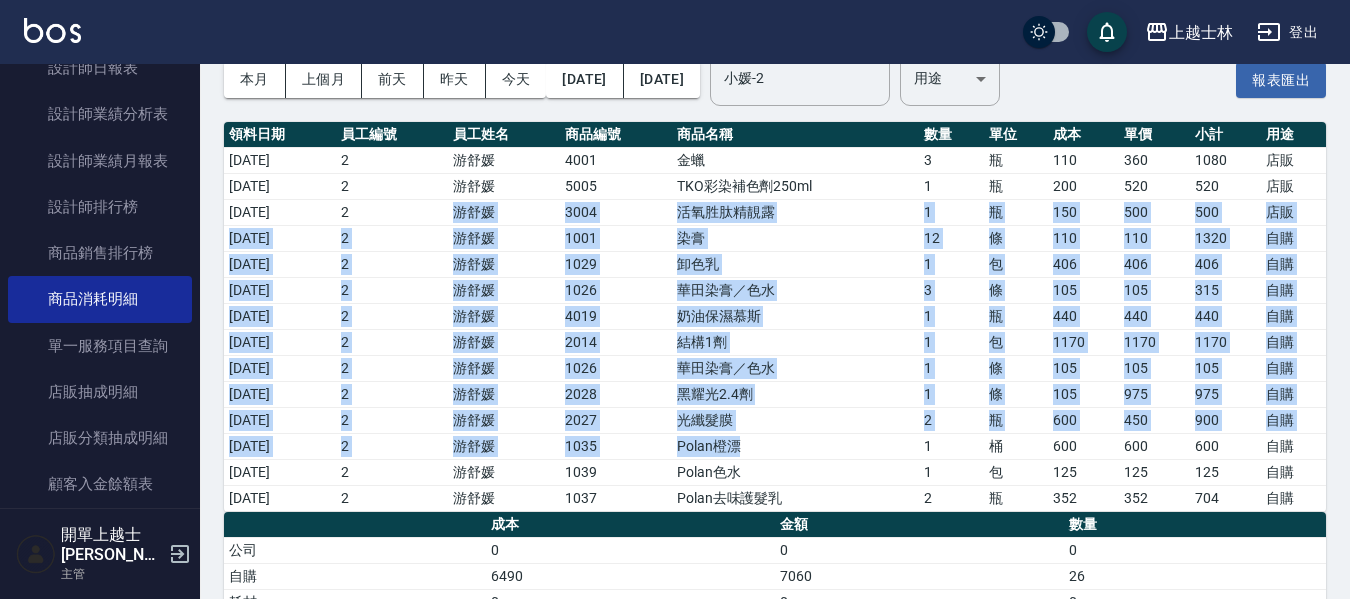 drag, startPoint x: 399, startPoint y: 223, endPoint x: 872, endPoint y: 329, distance: 484.73187 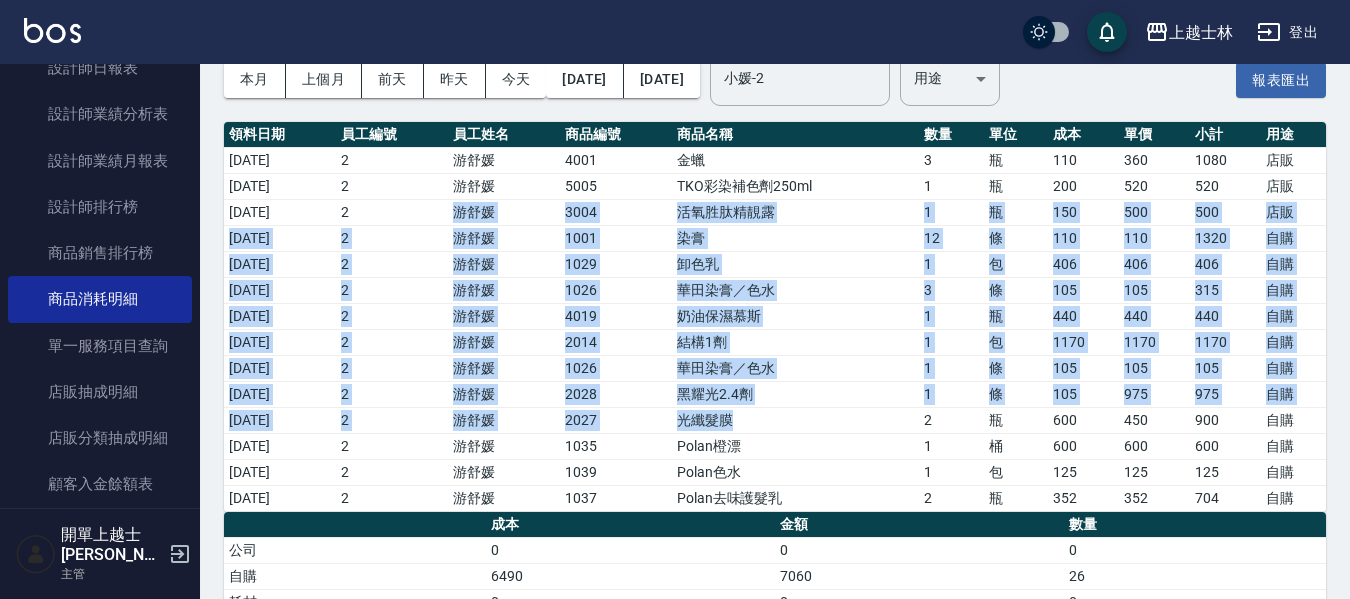 click on "卸色乳" at bounding box center [795, 264] 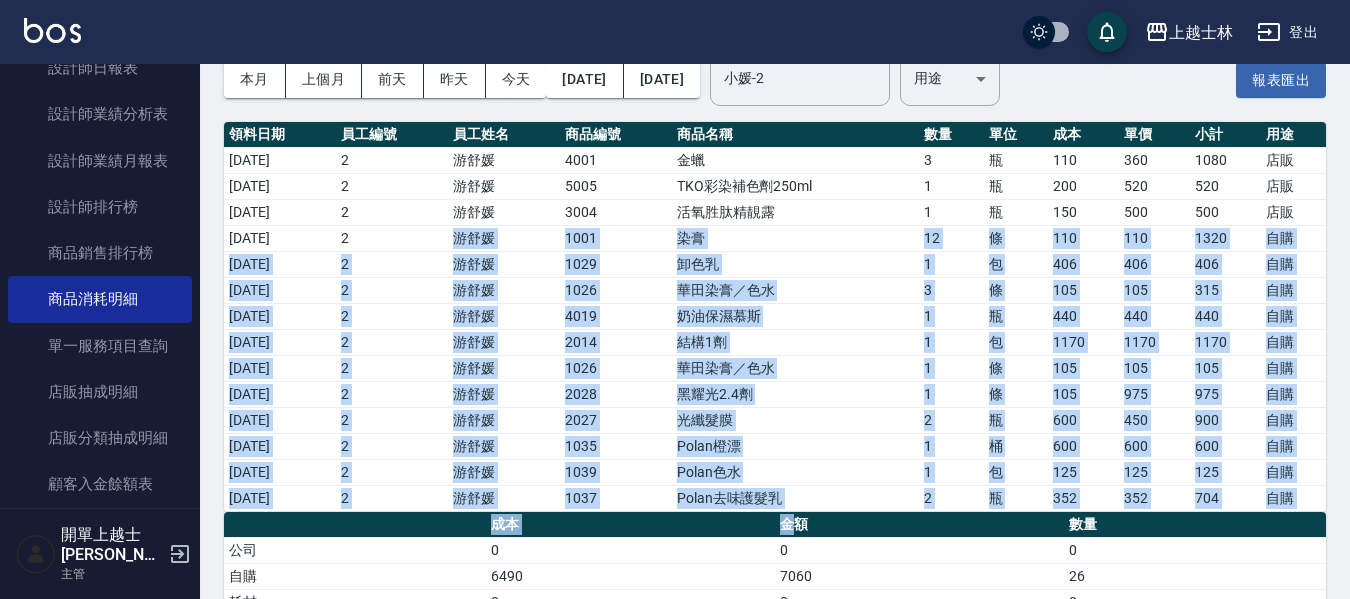 drag, startPoint x: 431, startPoint y: 242, endPoint x: 801, endPoint y: 514, distance: 459.22107 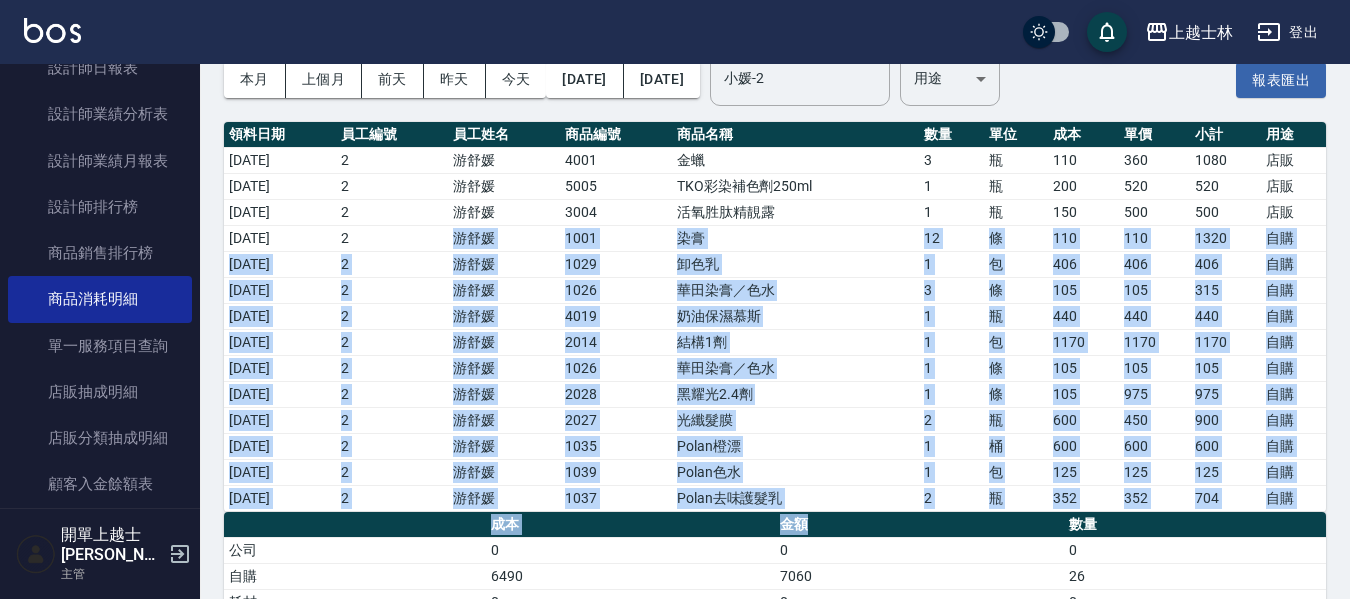 click on "Polan色水" at bounding box center (795, 472) 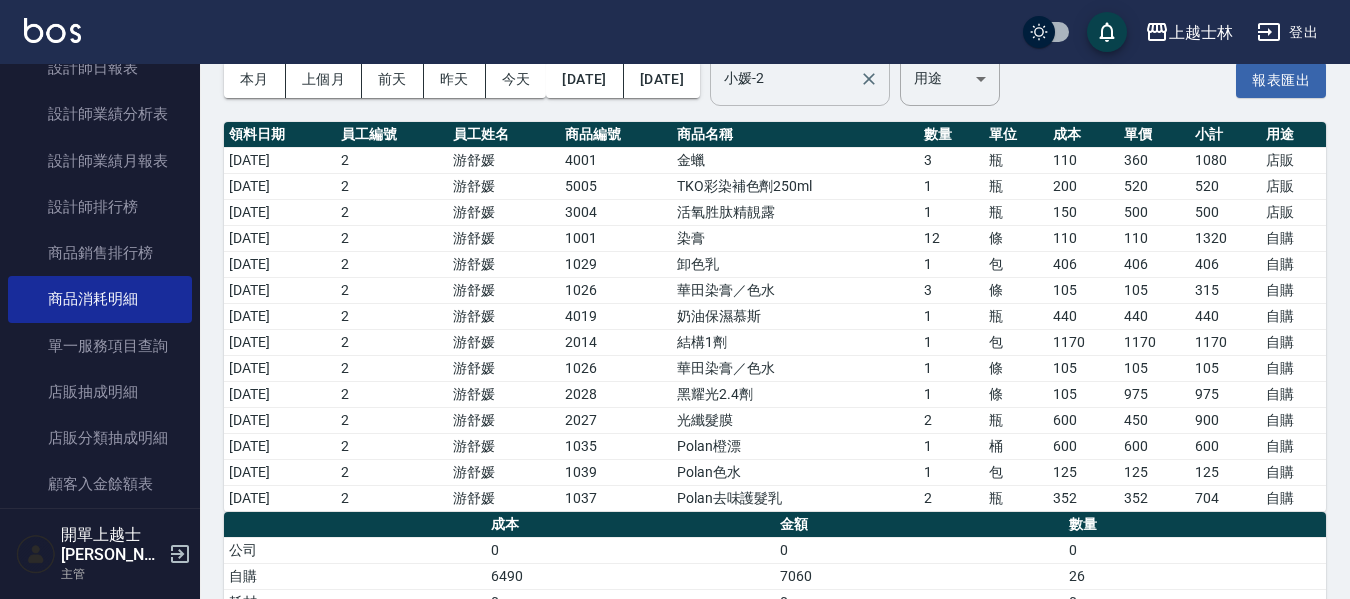 click on "小媛-2" at bounding box center [785, 79] 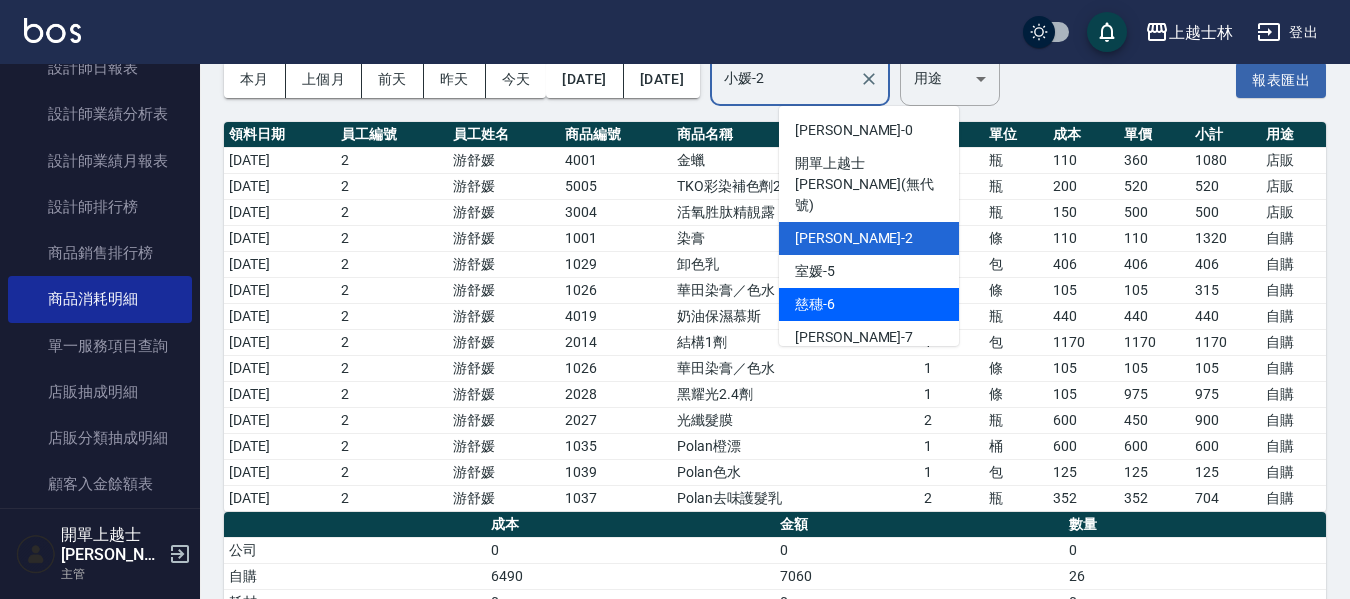 click on "慈穗 -6" at bounding box center (815, 304) 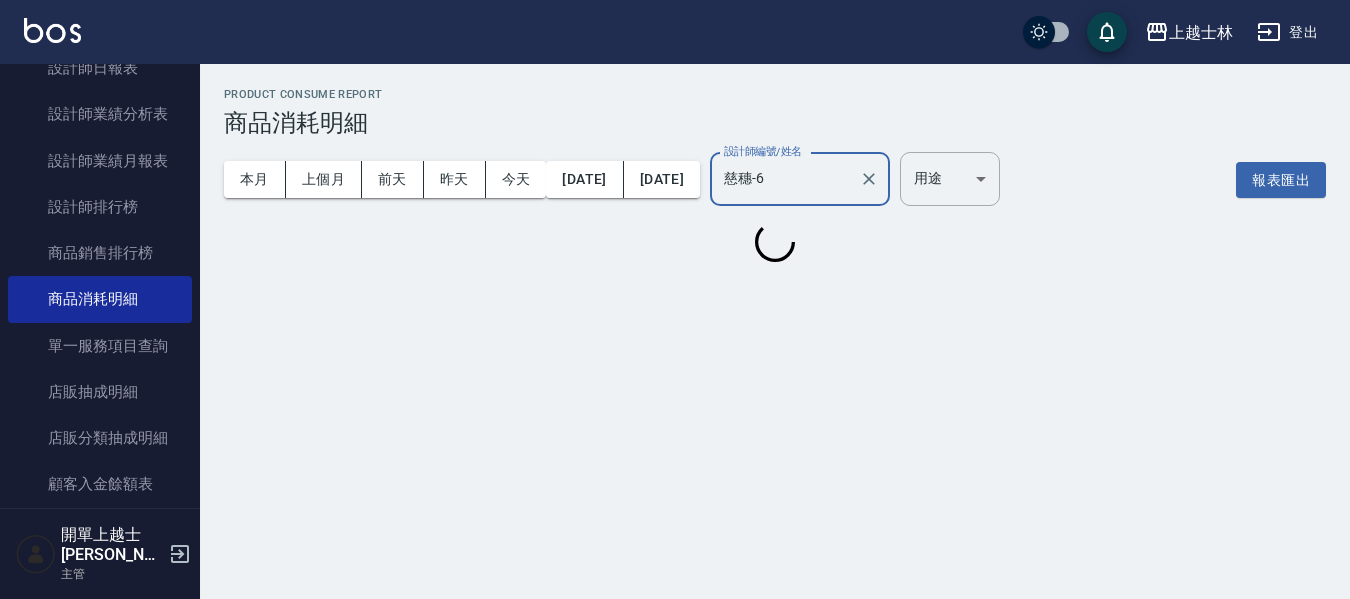scroll, scrollTop: 0, scrollLeft: 0, axis: both 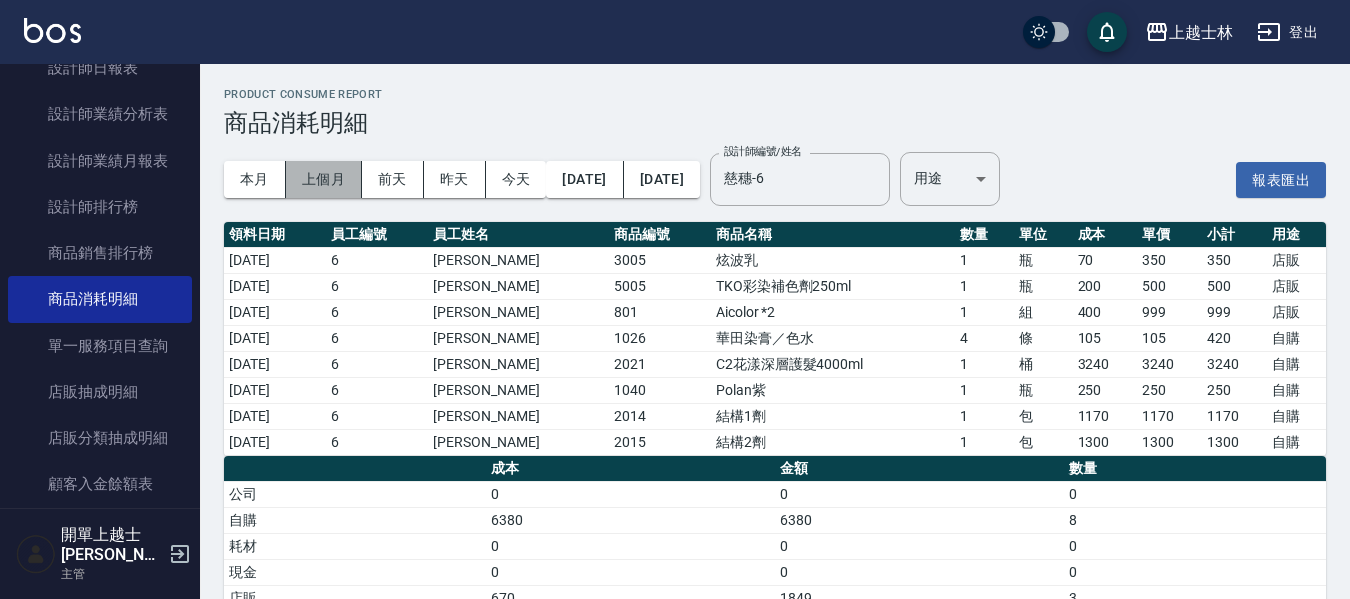 click on "上個月" at bounding box center [324, 179] 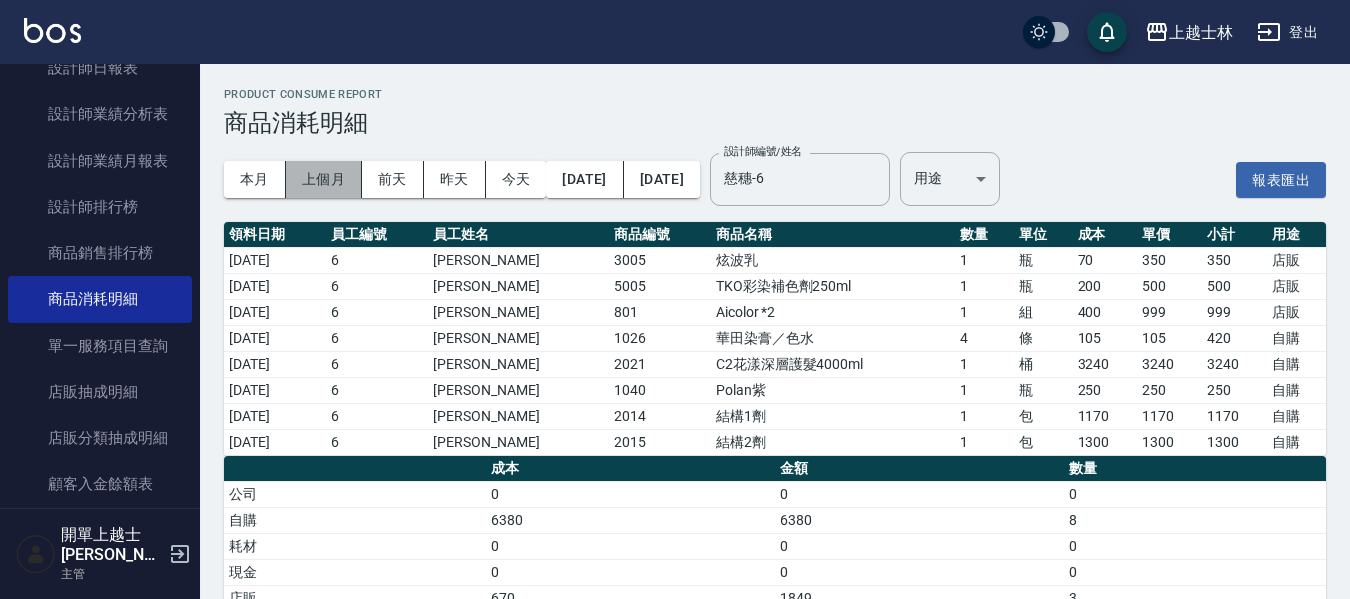 click on "上個月" at bounding box center [324, 179] 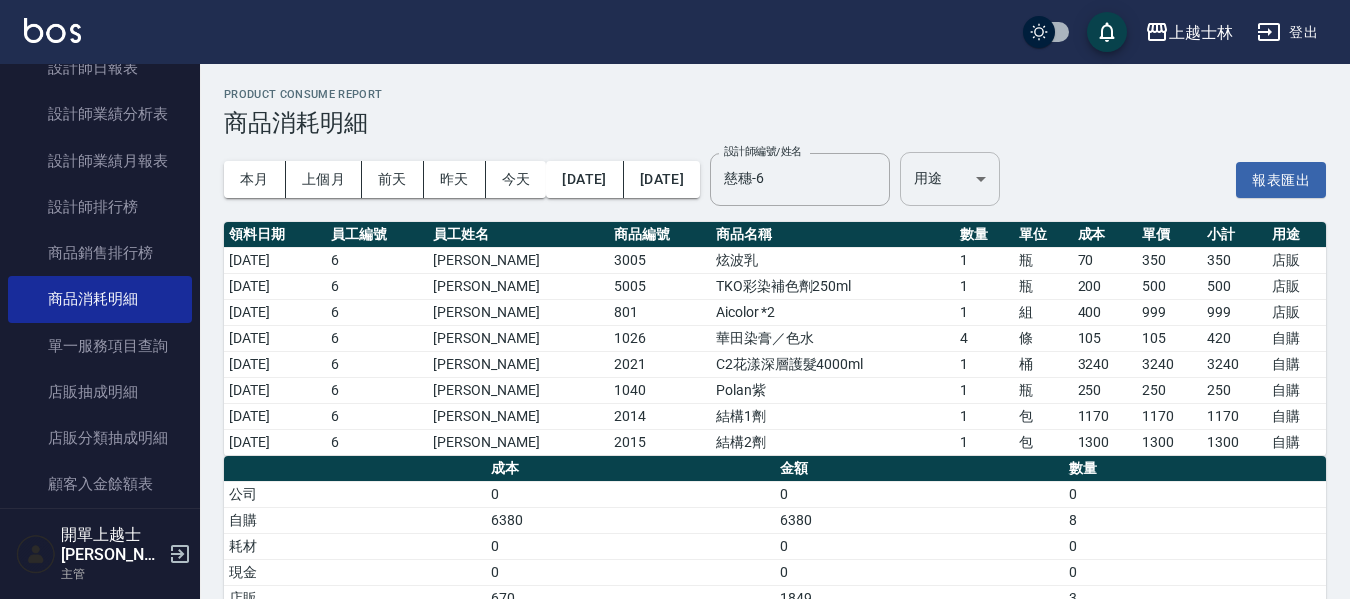 click on "上越士林 登出 櫃檯作業 打帳單 帳單列表 現金收支登錄 每日結帳 排班表 現場電腦打卡 預約管理 預約管理 單日預約紀錄 單週預約紀錄 報表及分析 報表目錄 店家區間累計表 店家日報表 互助日報表 互助月報表 互助排行榜 互助點數明細 互助業績報表 全店業績分析表 營業統計分析表 營業項目月分析表 設計師業績表 設計師日報表 設計師業績分析表 設計師業績月報表 設計師排行榜 商品銷售排行榜 商品消耗明細 單一服務項目查詢 店販抽成明細 店販分類抽成明細 顧客入金餘額表 顧客卡券餘額表 每日非現金明細 每日收支明細 收支分類明細表 收支匯款表 非現金明細對帳單 損益表 客戶管理 客戶列表 客資篩選匯出 卡券管理 入金管理 員工及薪資 員工列表 全店打卡記錄 考勤排班總表 商品管理 商品分類設定 商品列表 資料設定 服務分類設定 服務項目設定 主管 ​ 6" at bounding box center (675, 331) 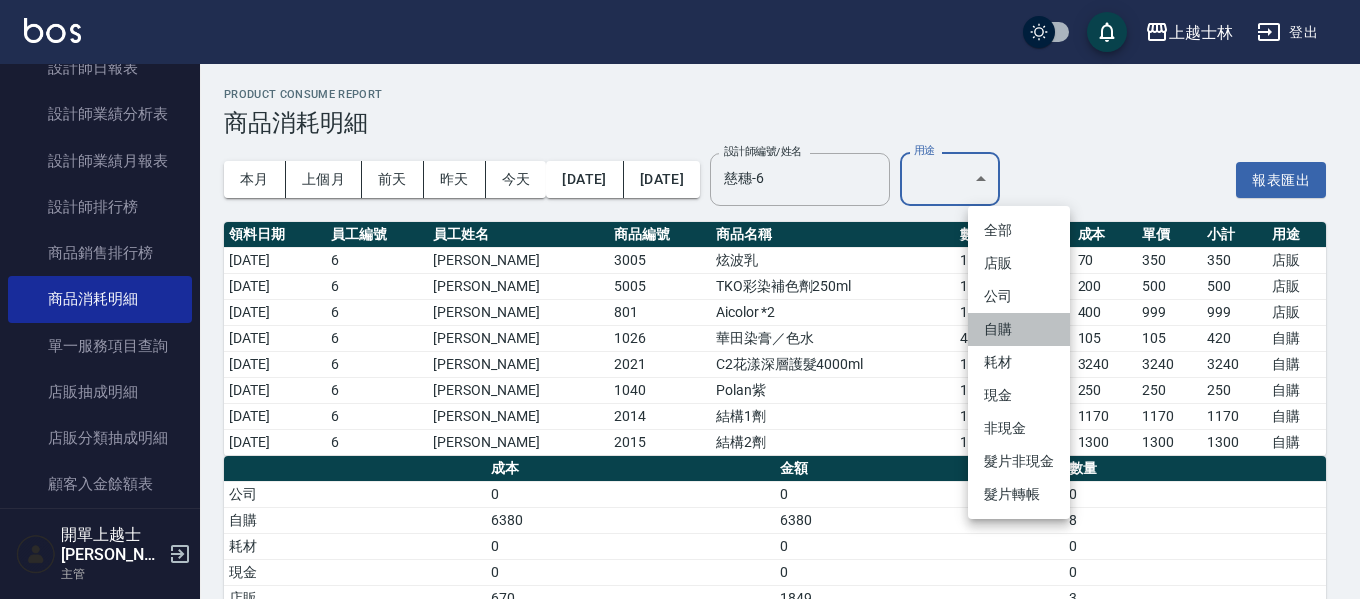click on "自購" at bounding box center (1019, 329) 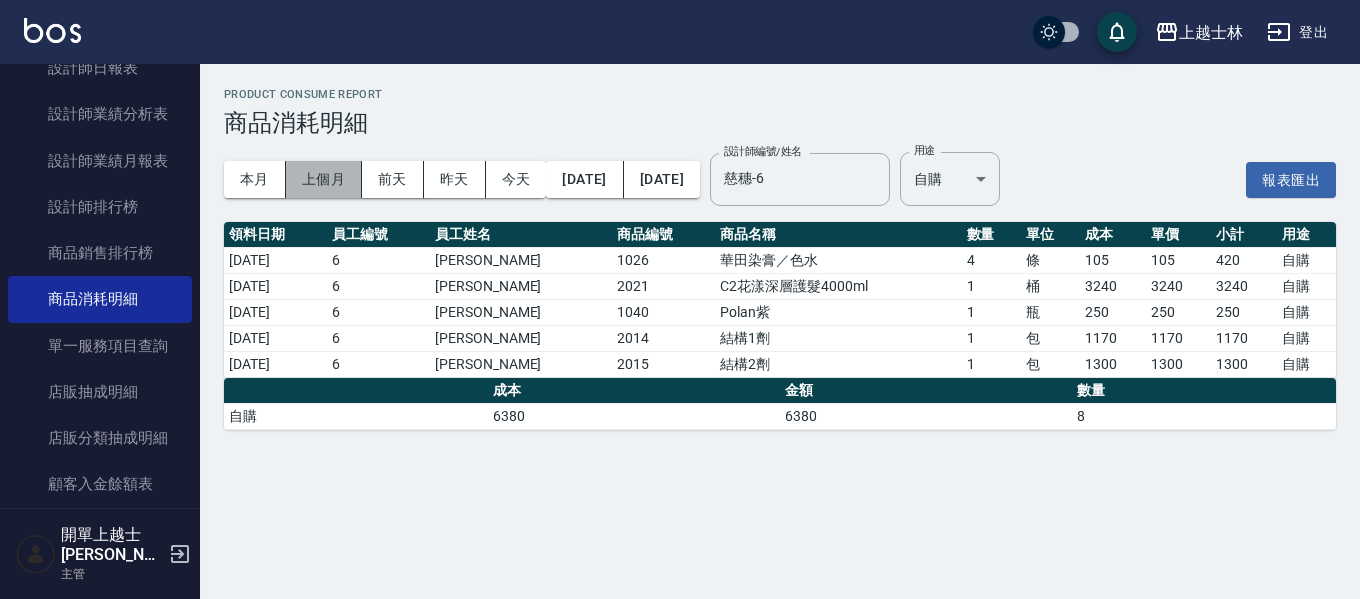 click on "上個月" at bounding box center [324, 179] 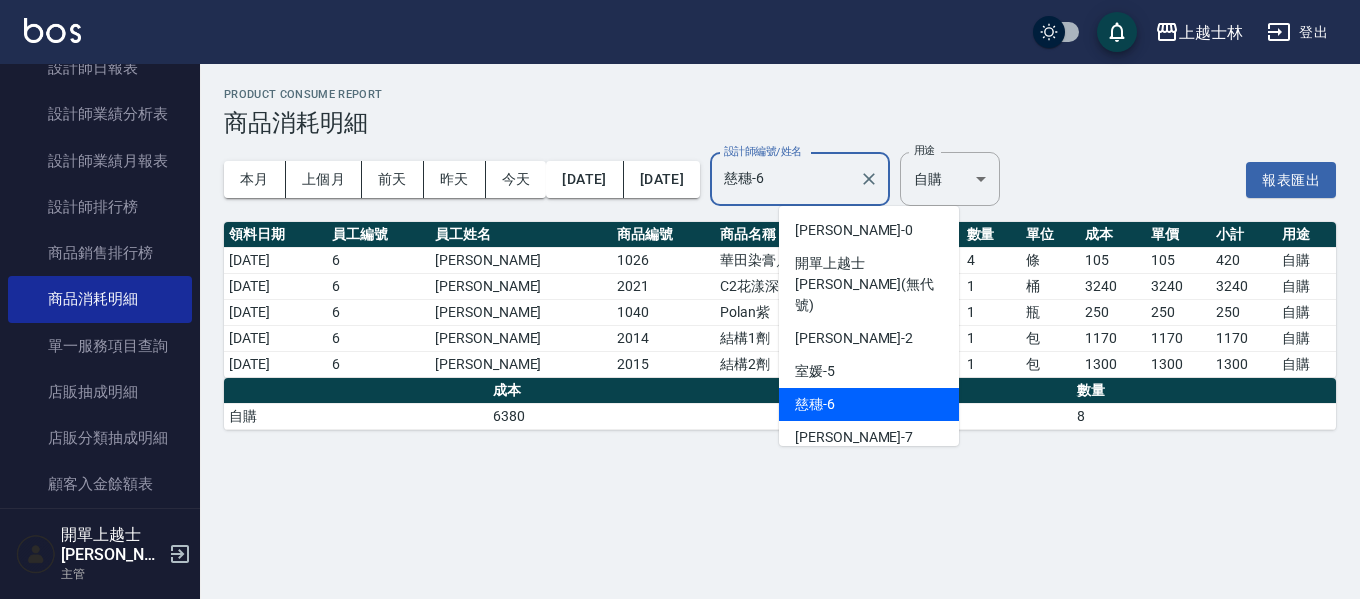 click on "慈穗-6" at bounding box center [785, 179] 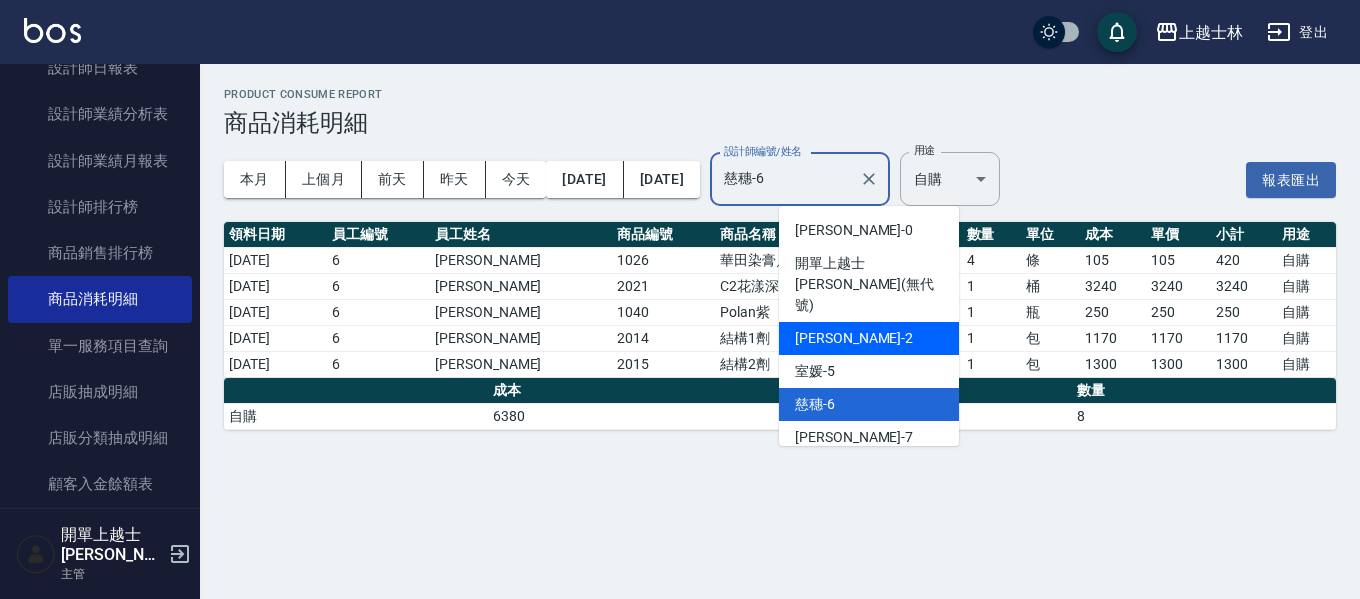 click on "小媛 -2" at bounding box center (869, 338) 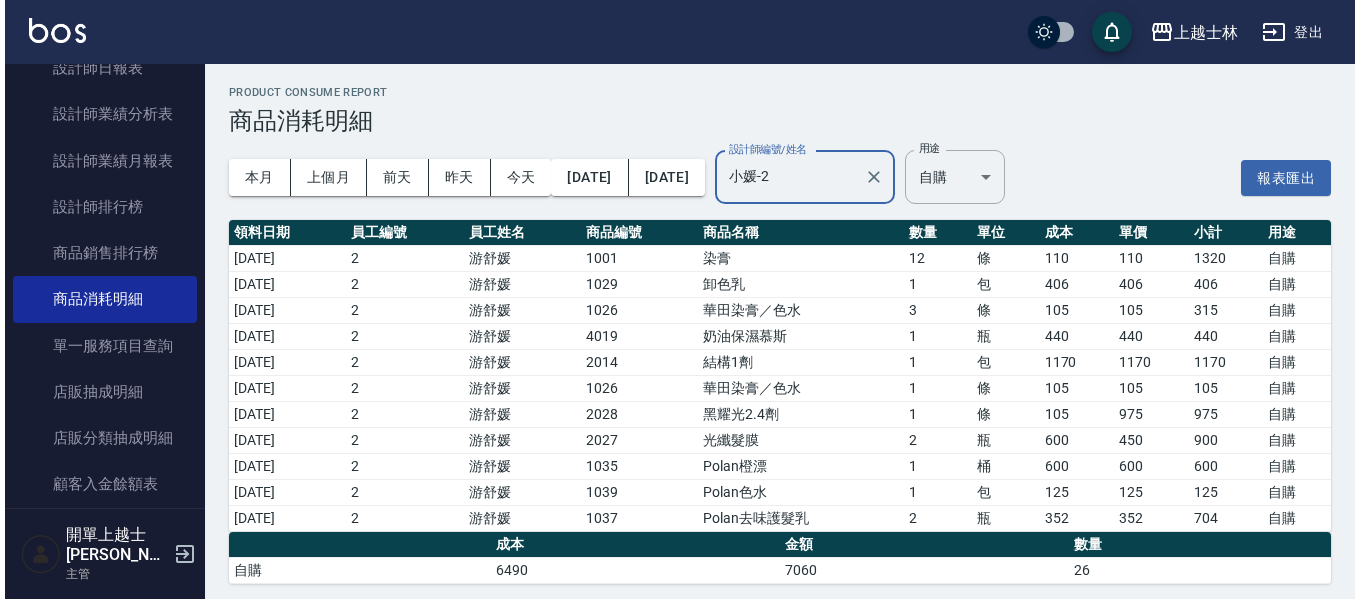 scroll, scrollTop: 0, scrollLeft: 0, axis: both 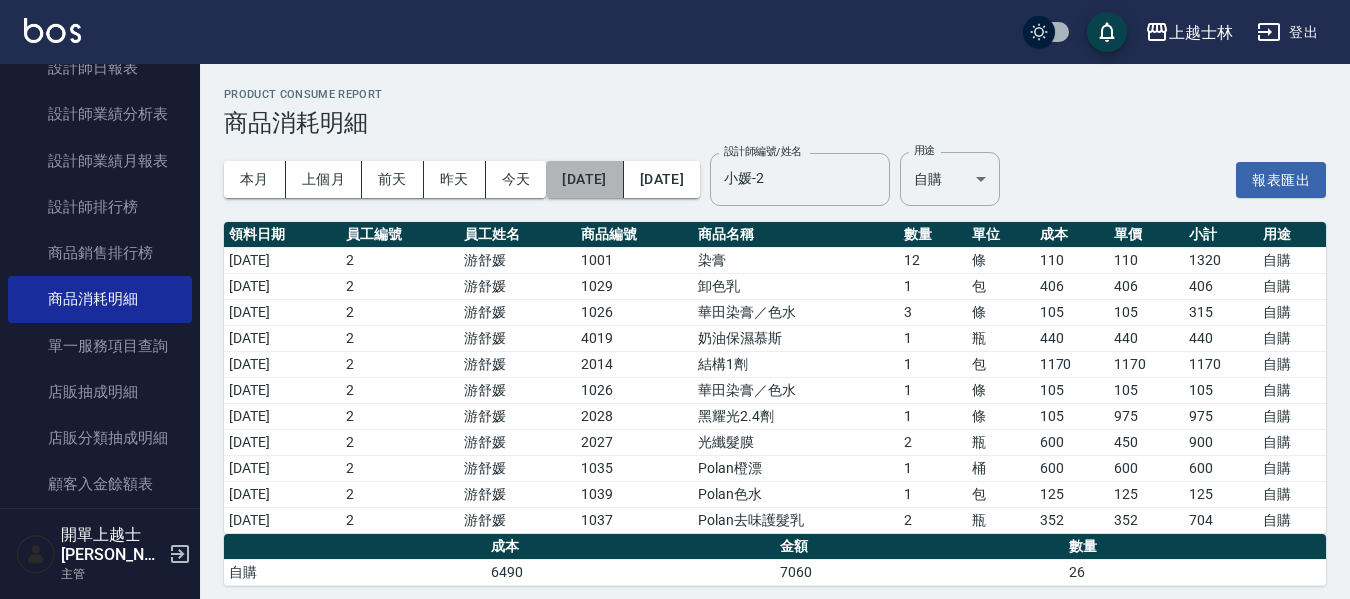 click on "2025/06/01" at bounding box center (584, 179) 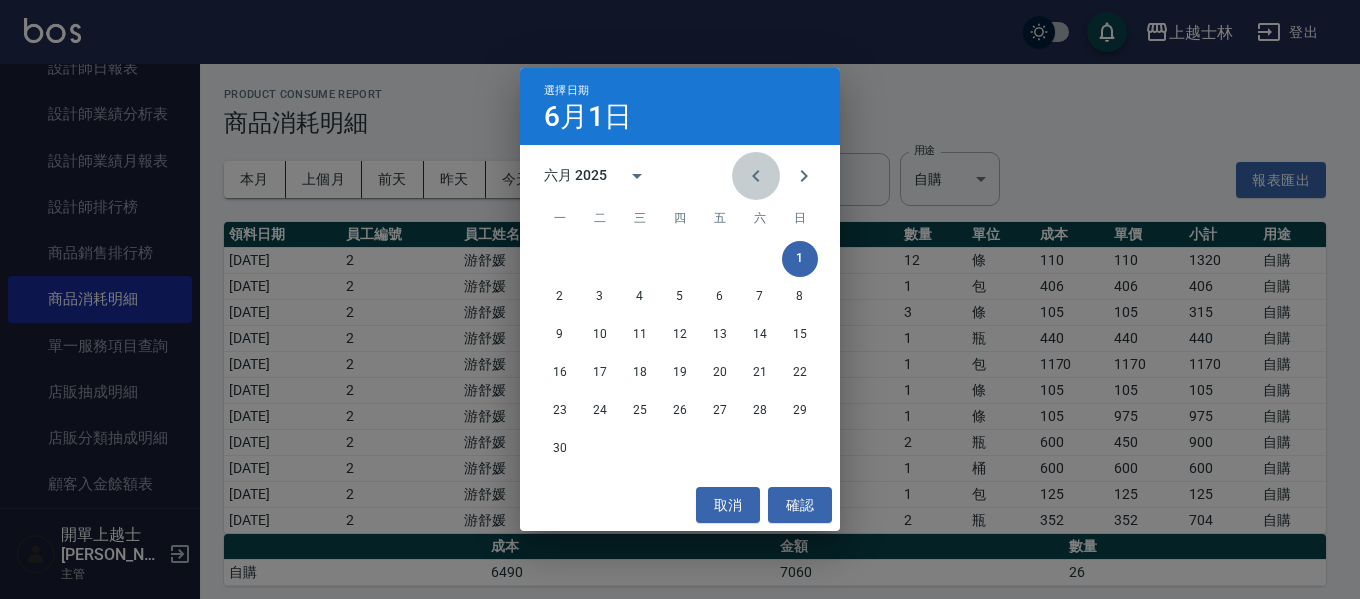 click 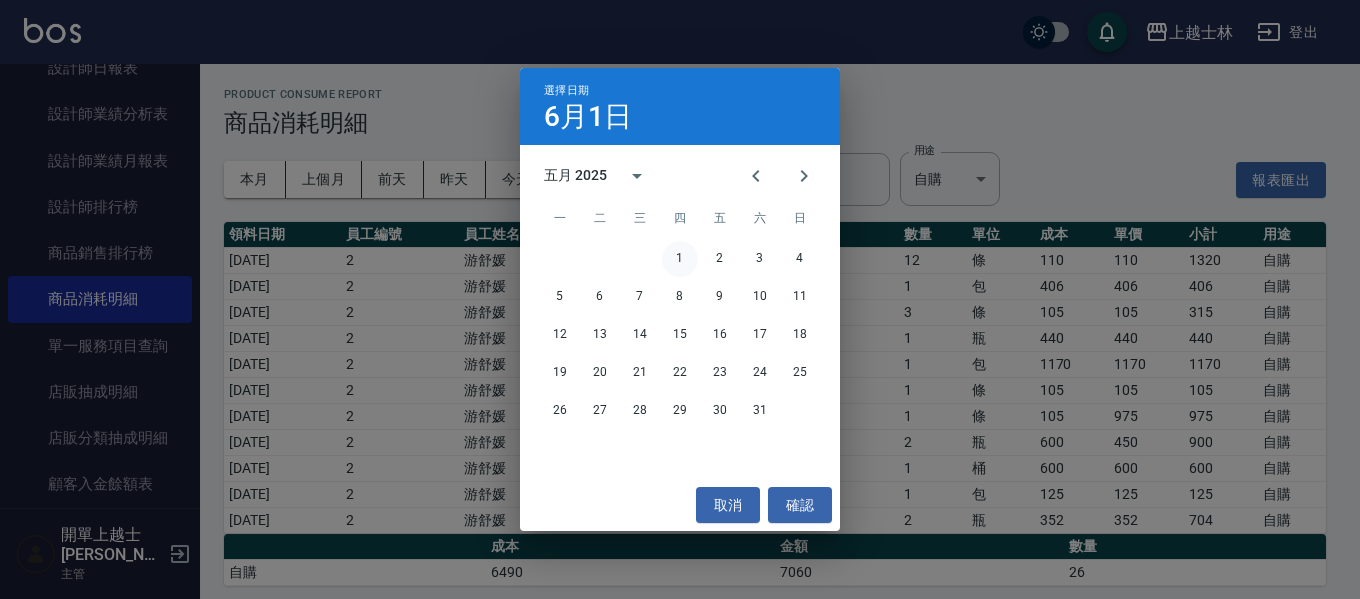 click on "1" at bounding box center (680, 259) 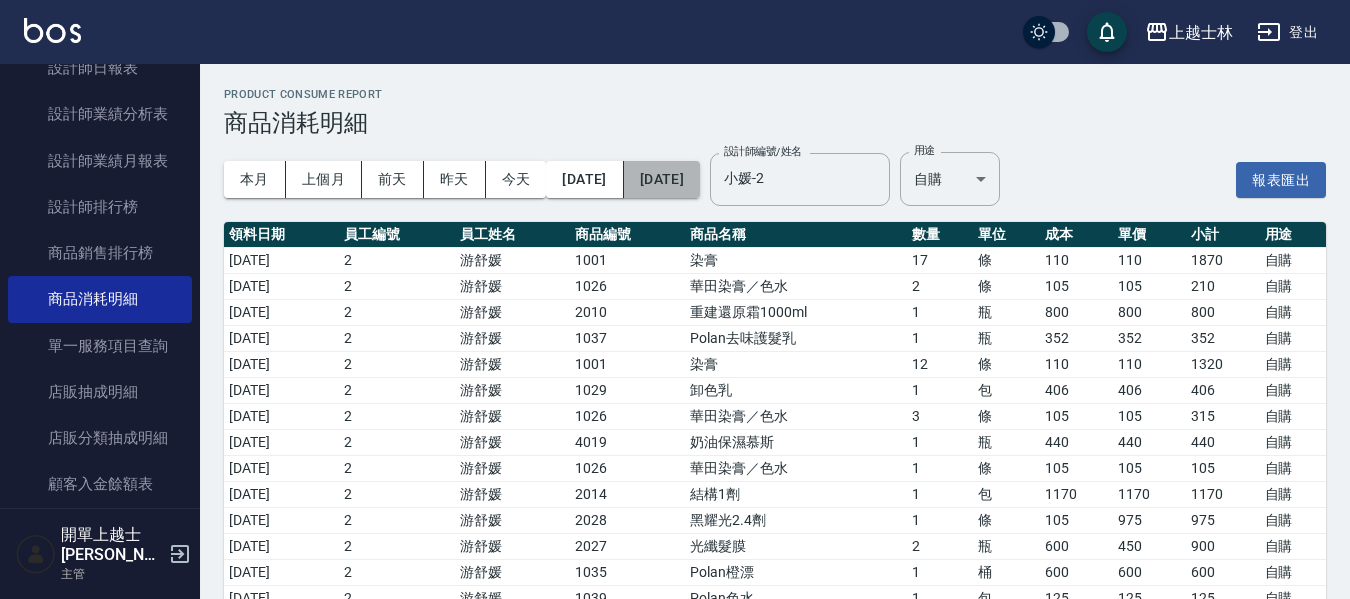 click on "2025/06/30" at bounding box center (662, 179) 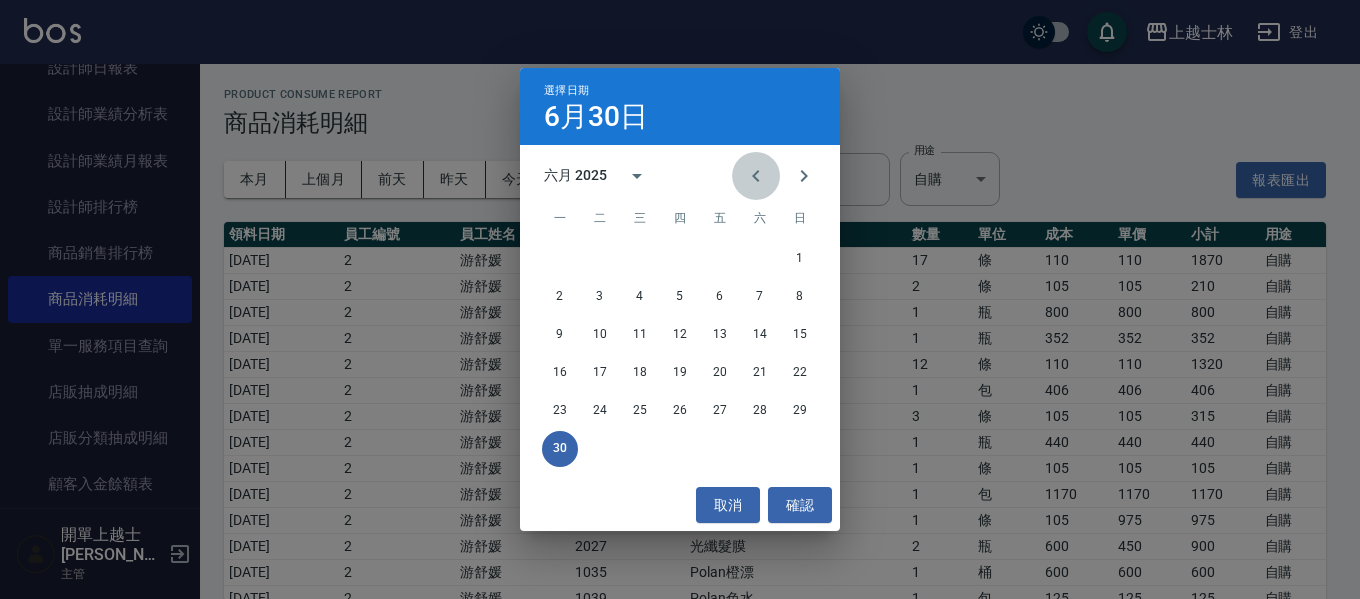 click 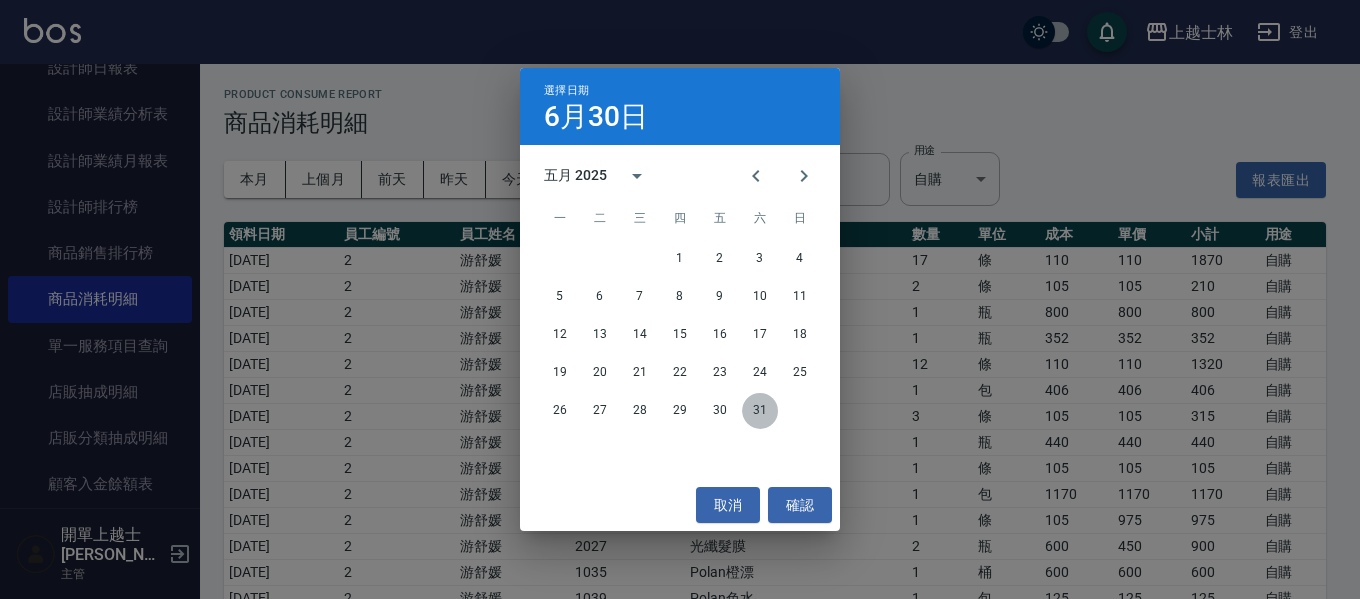 click on "31" at bounding box center (760, 411) 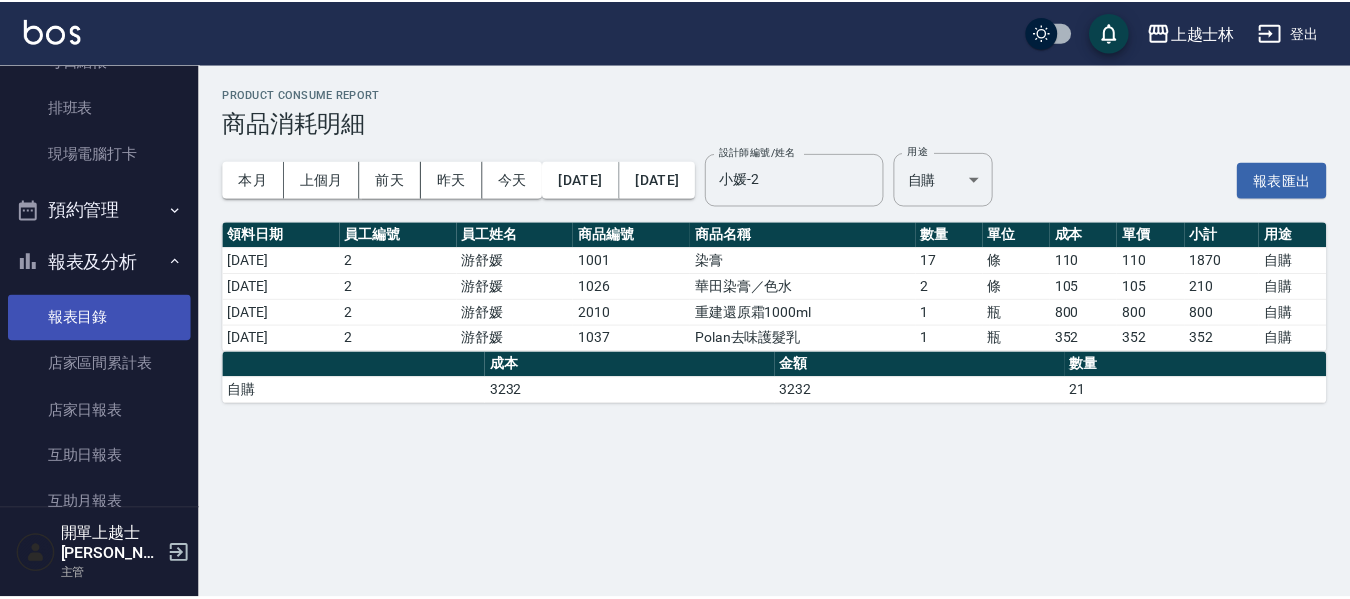 scroll, scrollTop: 0, scrollLeft: 0, axis: both 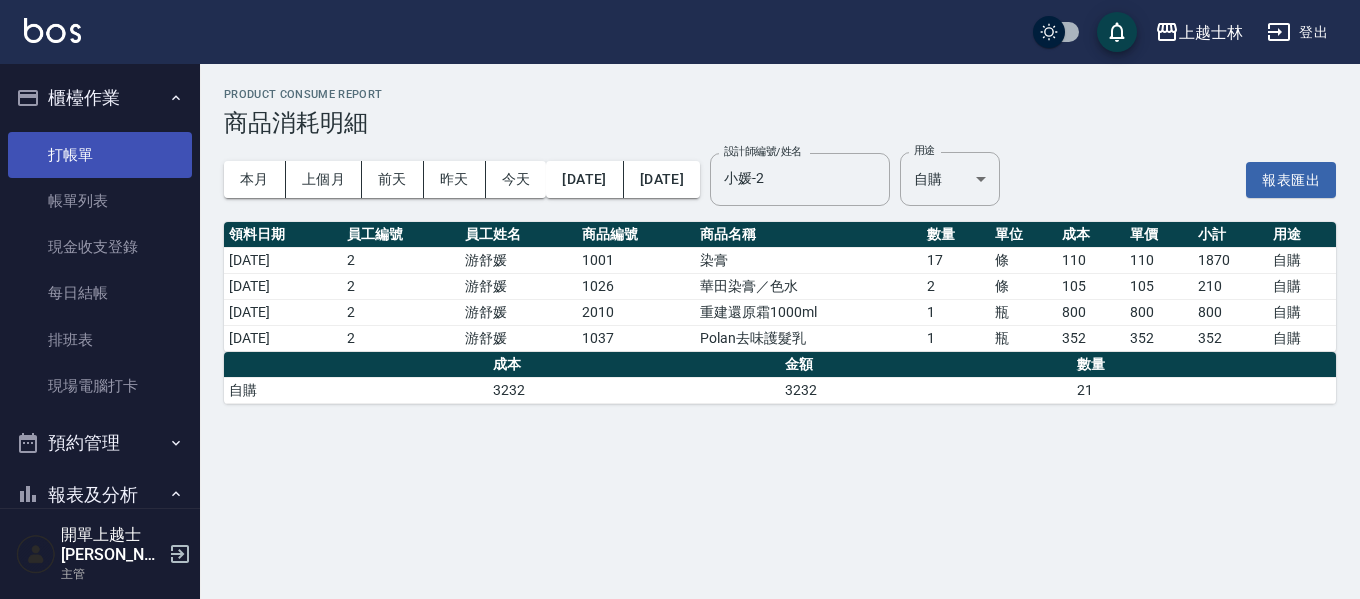 click on "打帳單" at bounding box center (100, 155) 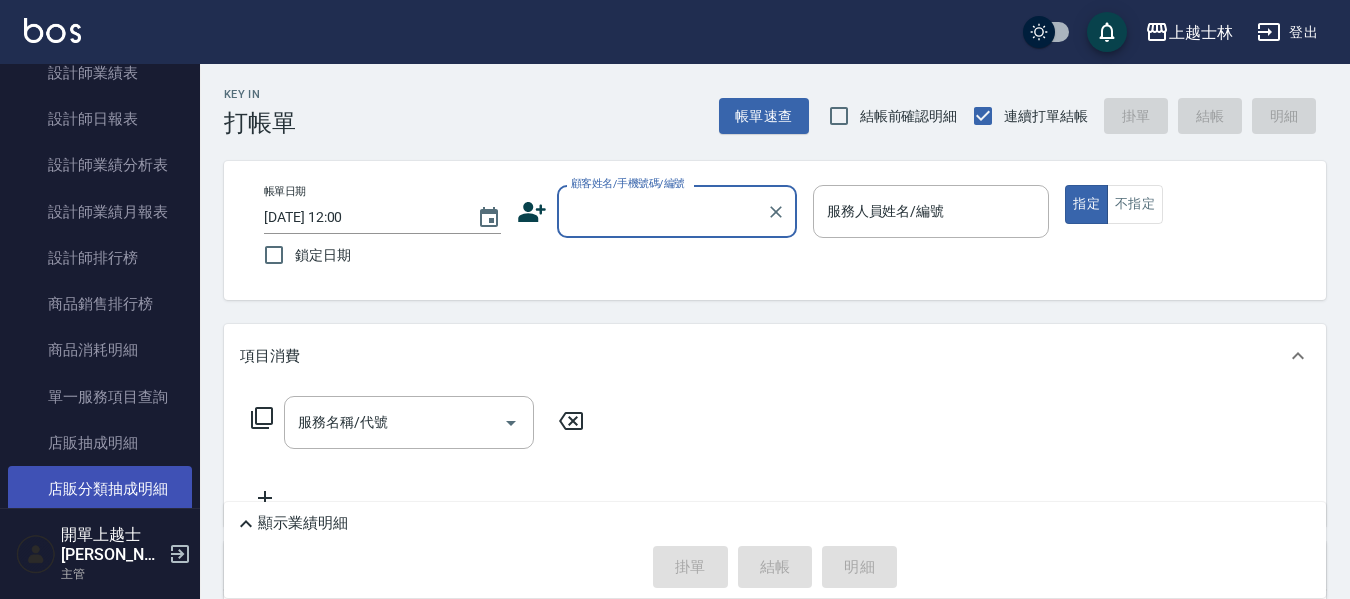 scroll, scrollTop: 1100, scrollLeft: 0, axis: vertical 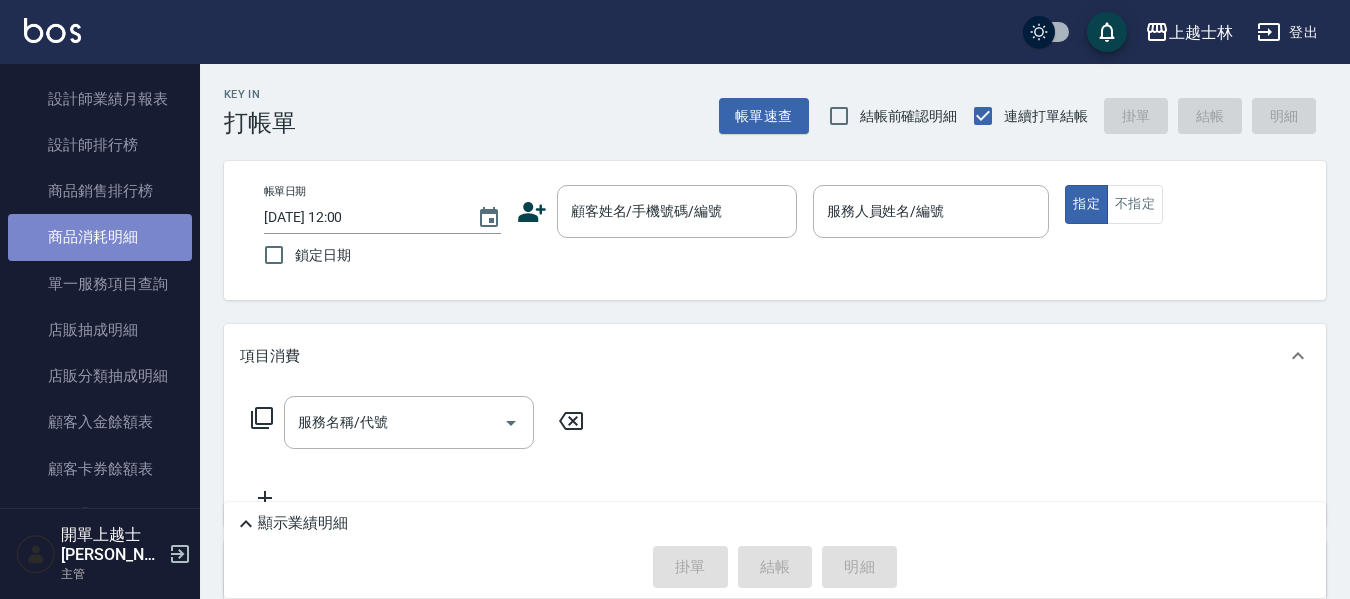 click on "商品消耗明細" at bounding box center (100, 237) 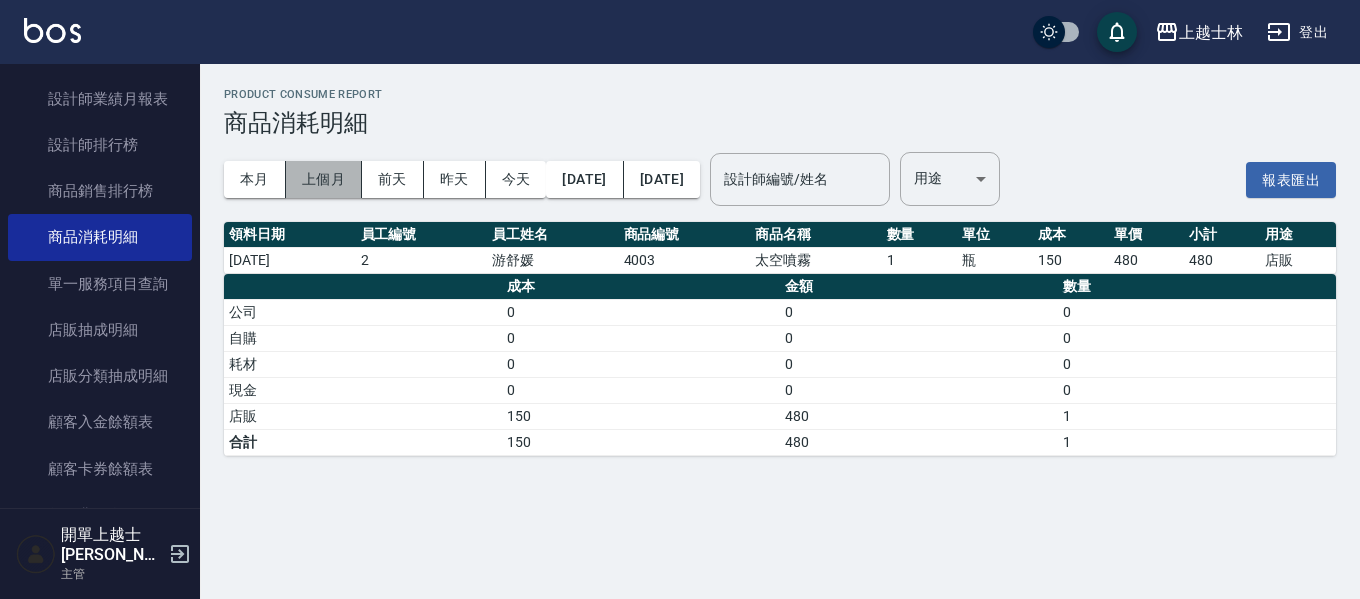 click on "上個月" at bounding box center (324, 179) 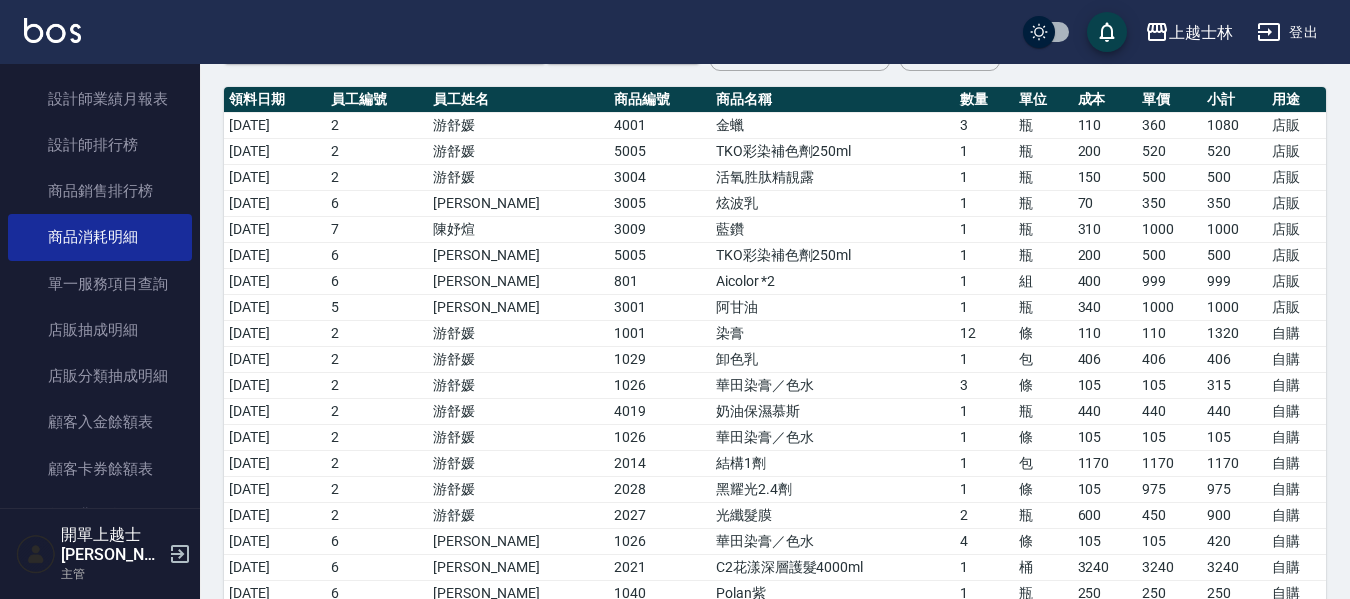 scroll, scrollTop: 0, scrollLeft: 0, axis: both 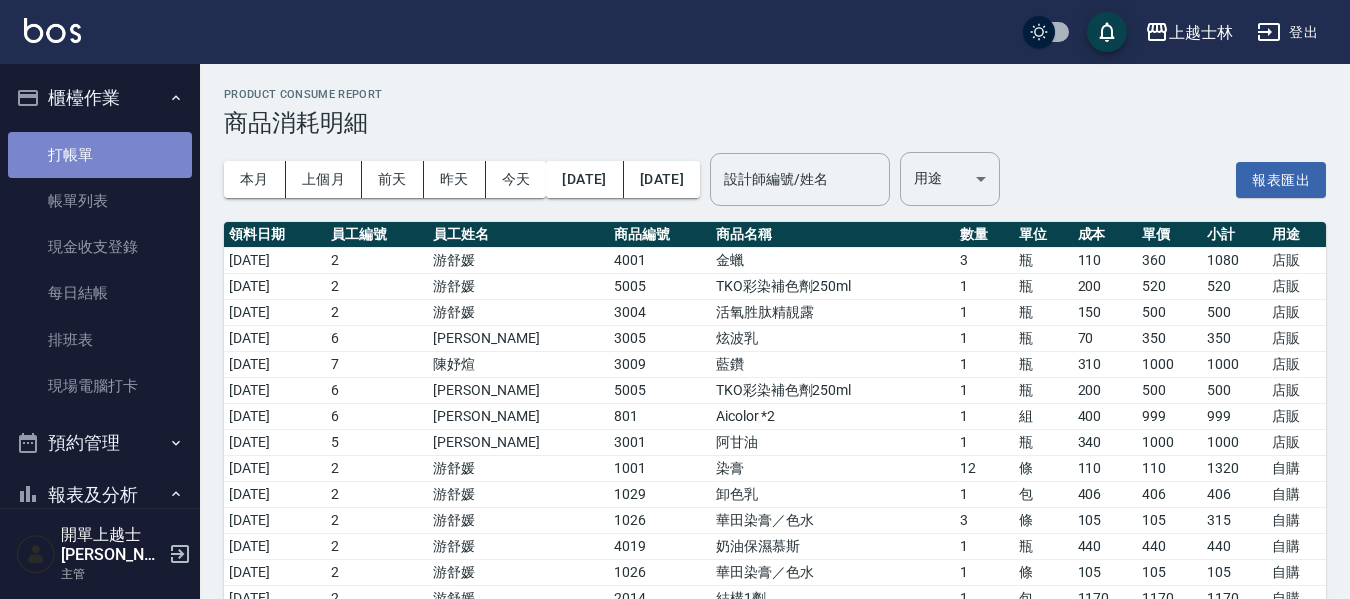 click on "打帳單" at bounding box center [100, 155] 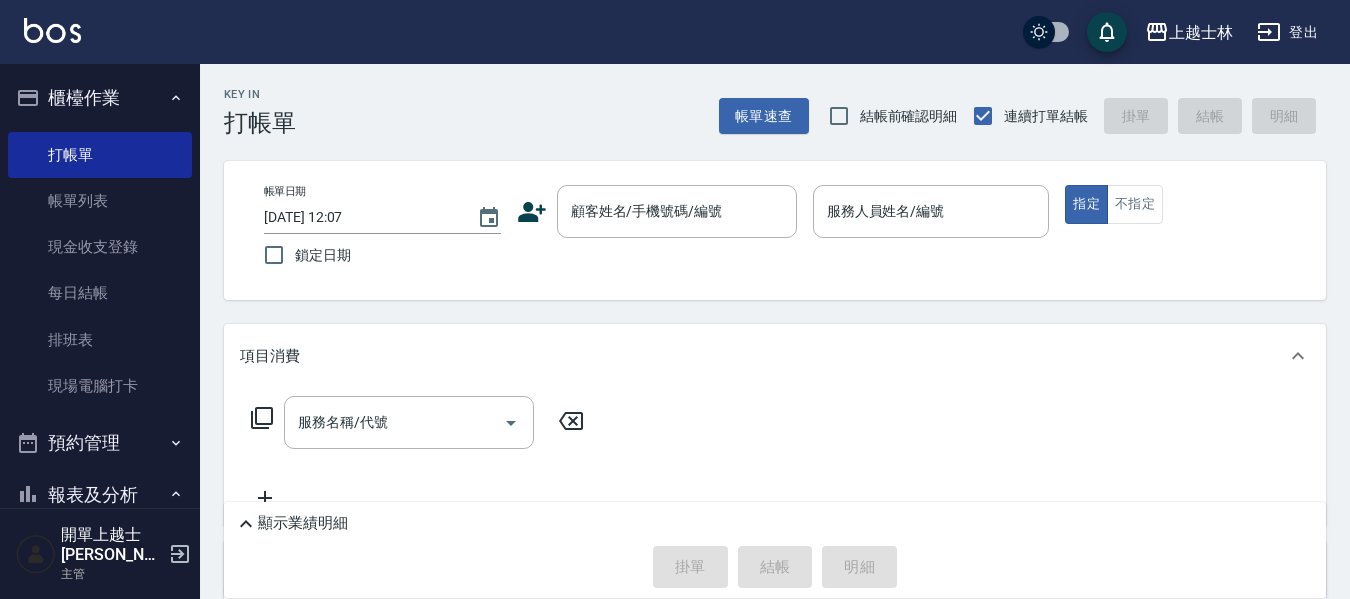 drag, startPoint x: 126, startPoint y: 109, endPoint x: 114, endPoint y: 36, distance: 73.97973 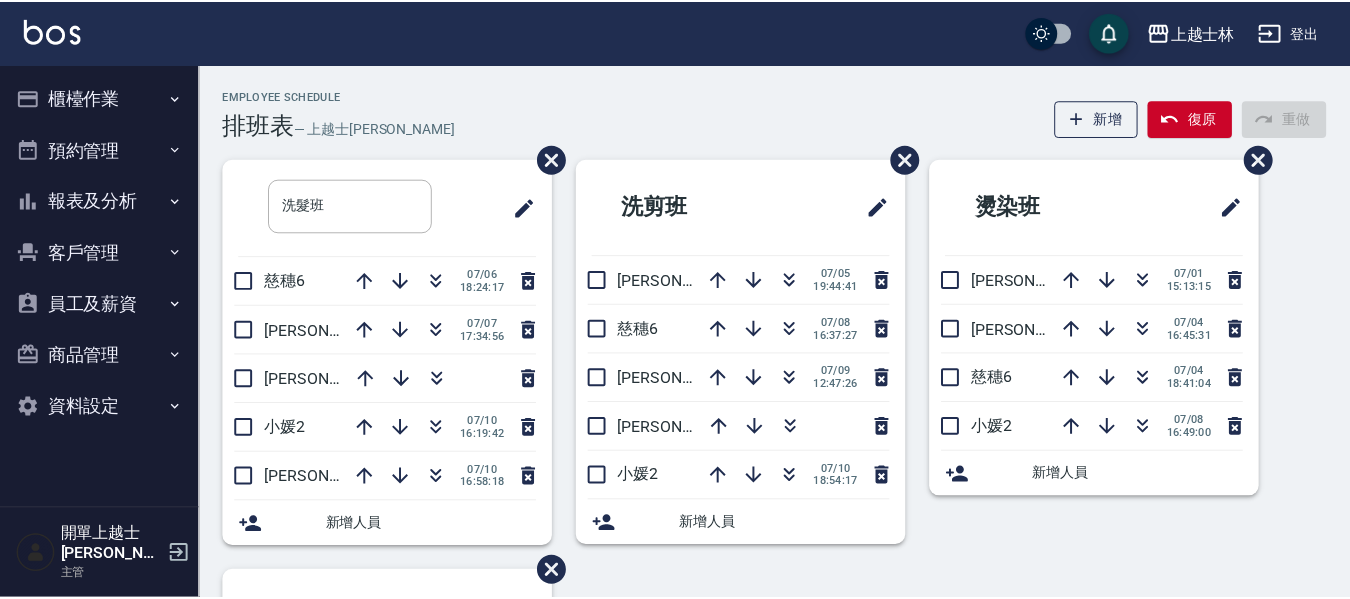 scroll, scrollTop: 0, scrollLeft: 0, axis: both 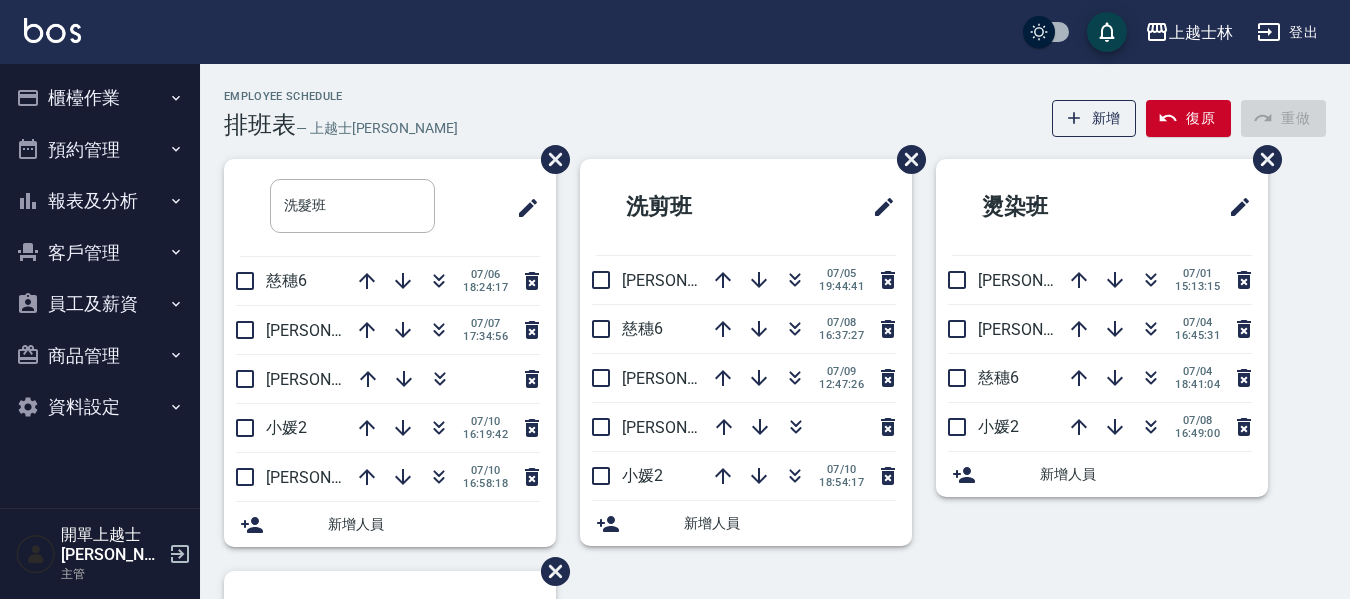 click on "15:13:15" at bounding box center (1197, 286) 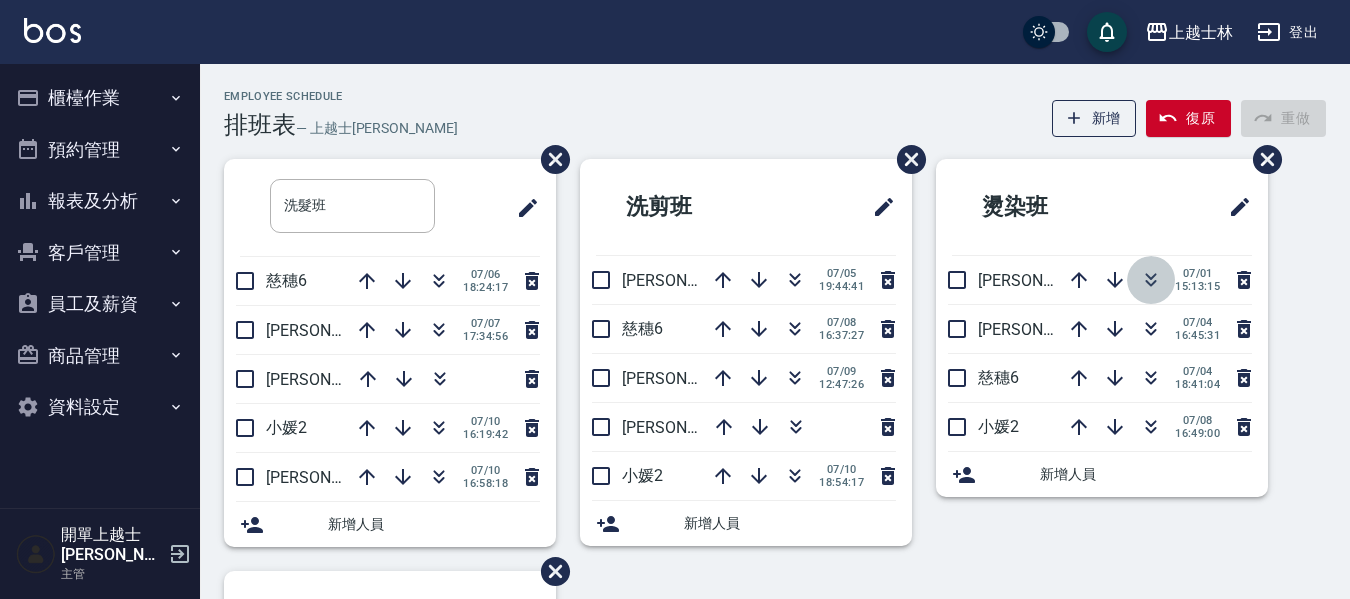click 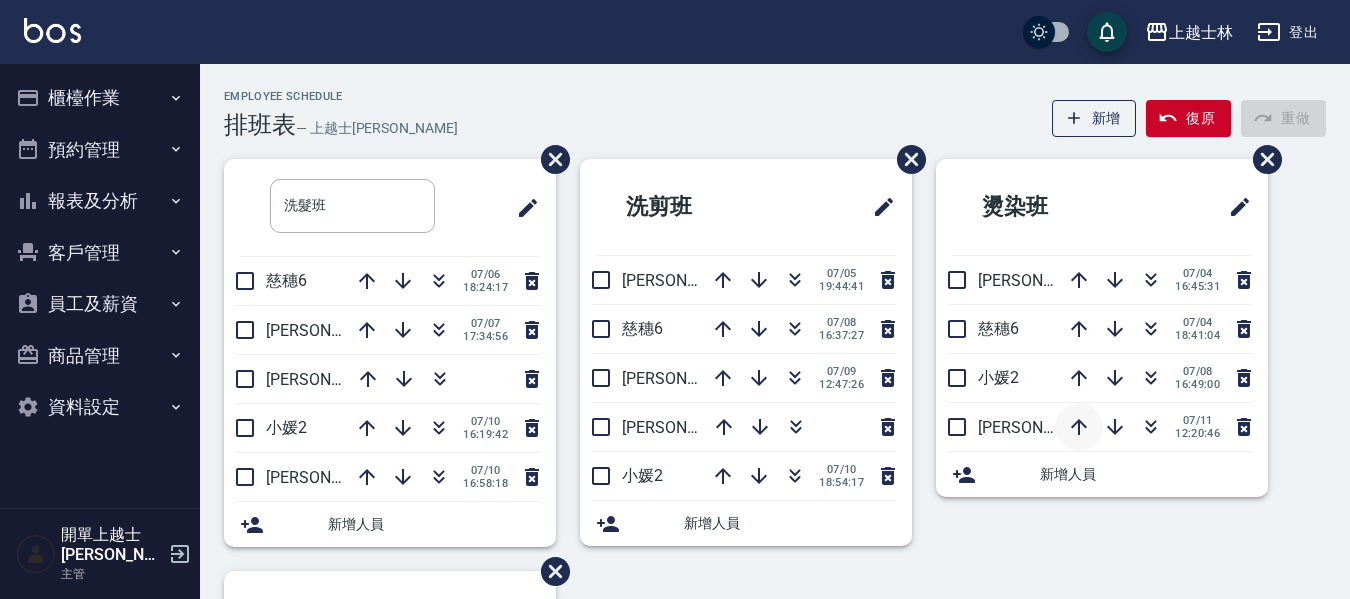 click 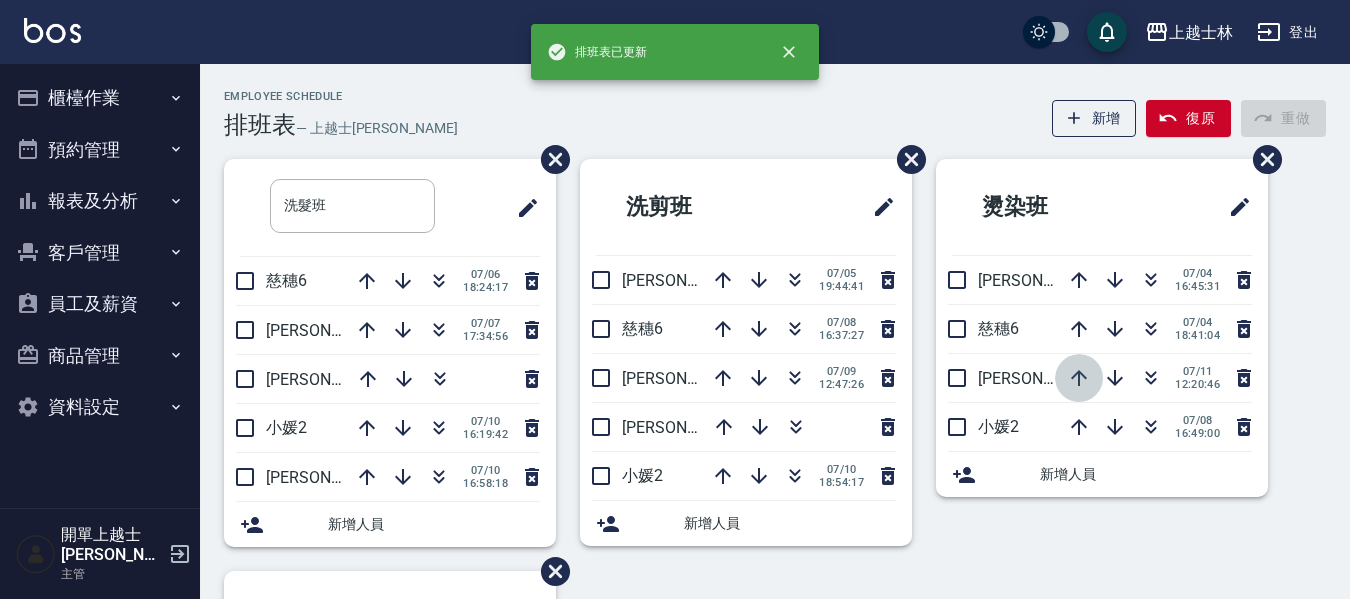 click 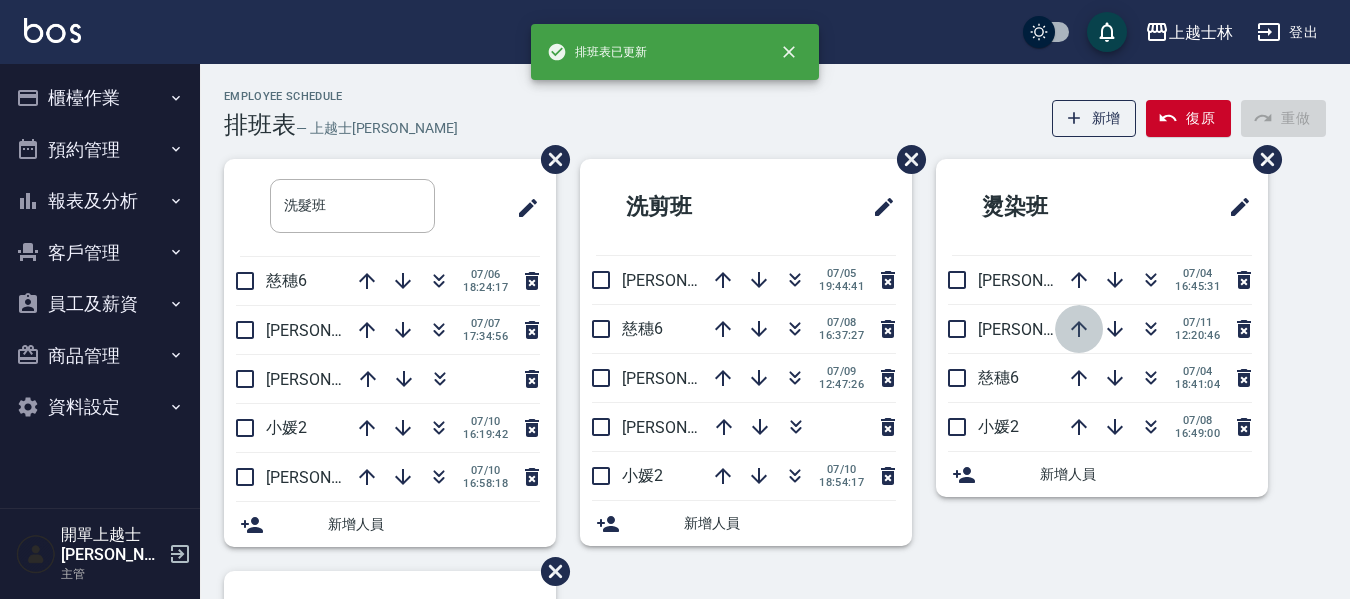 click 